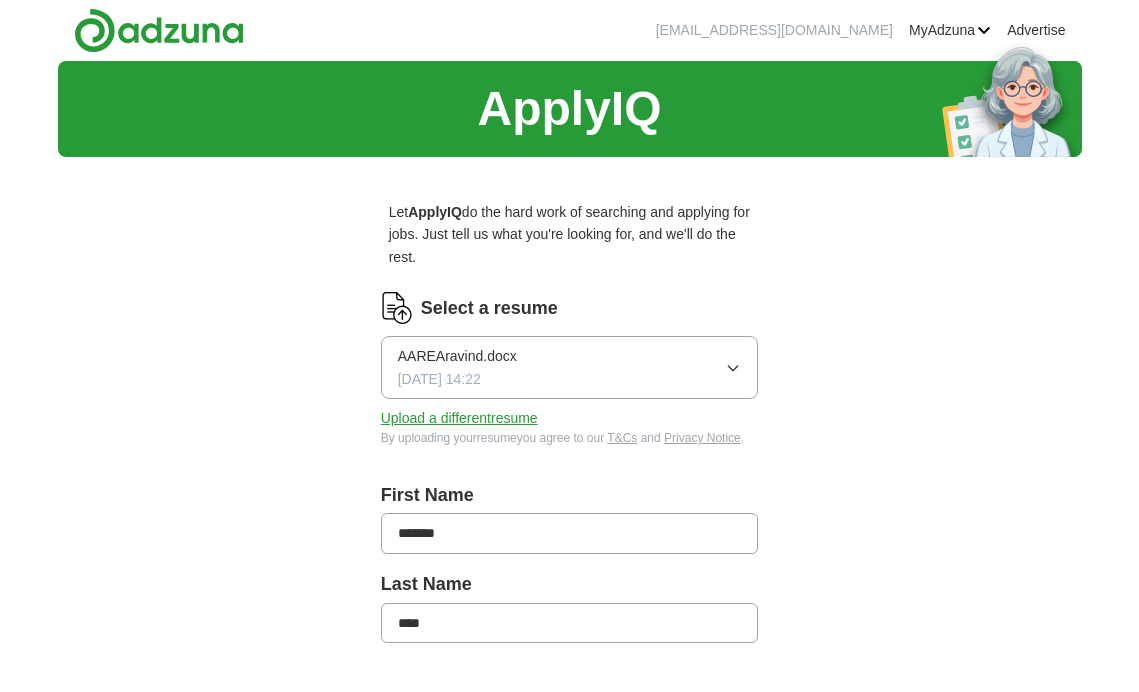 scroll, scrollTop: 0, scrollLeft: 0, axis: both 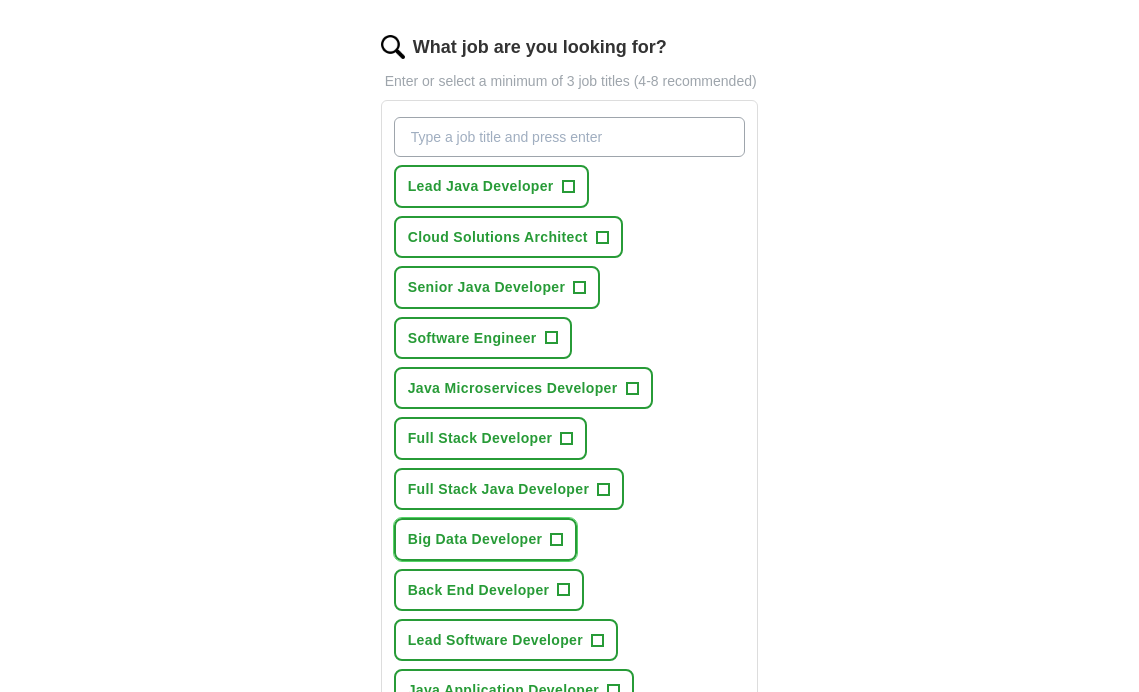 click on "Big Data Developer +" at bounding box center [486, 539] 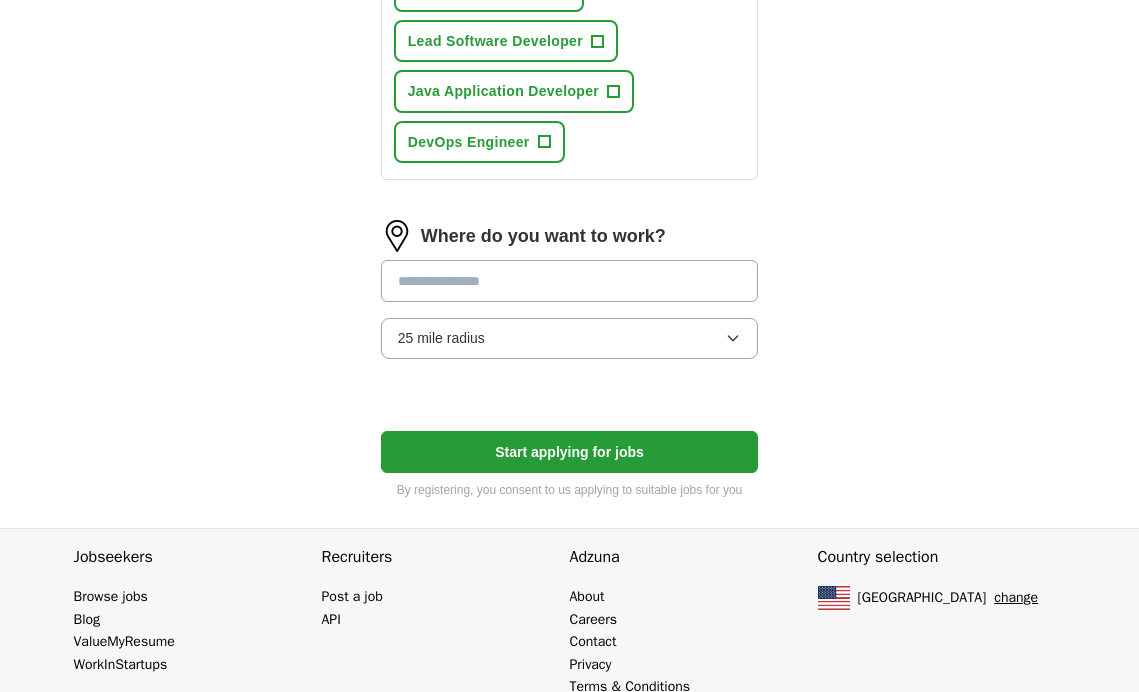 scroll, scrollTop: 1269, scrollLeft: 0, axis: vertical 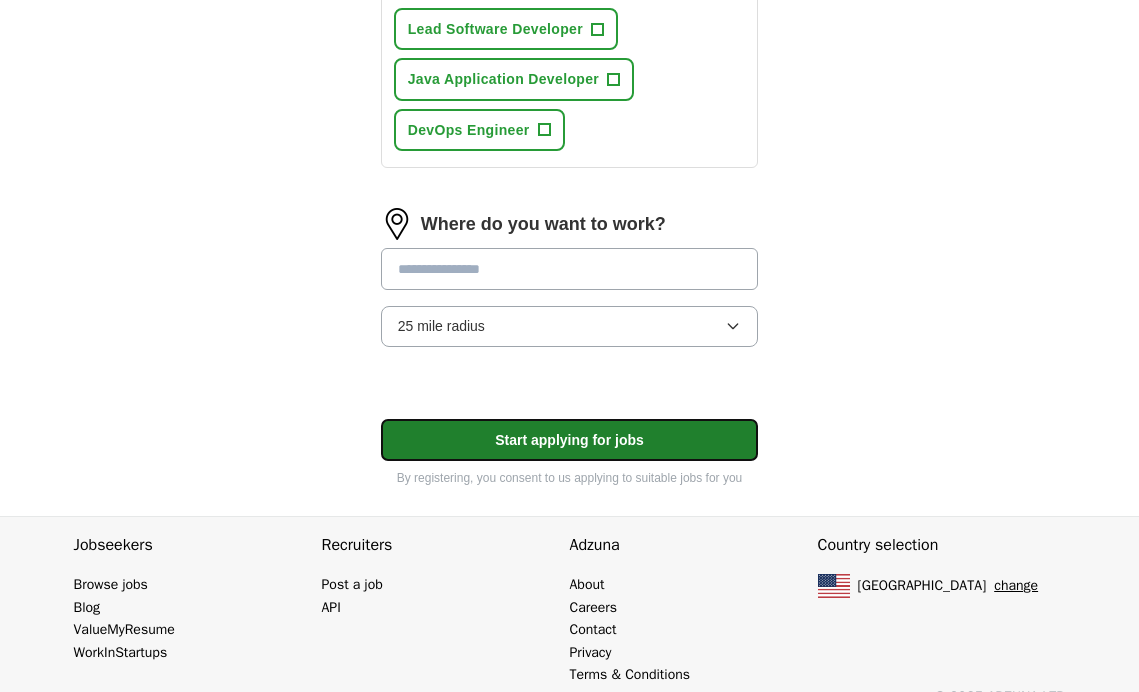 click on "Start applying for jobs" at bounding box center [570, 440] 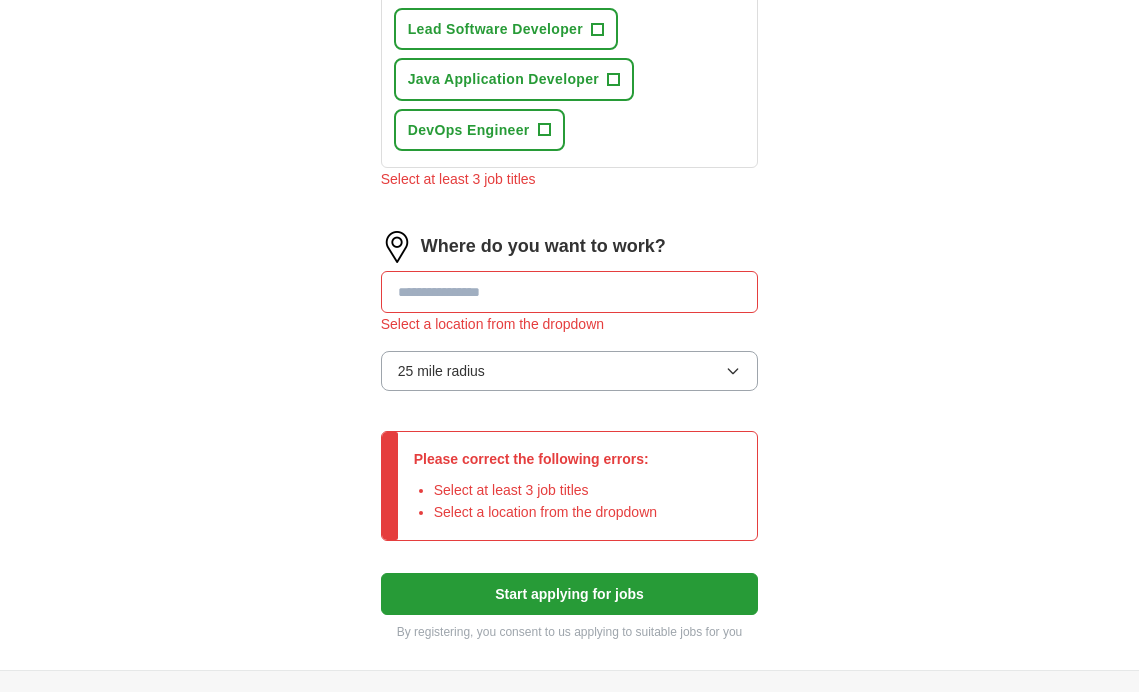 click at bounding box center [570, 292] 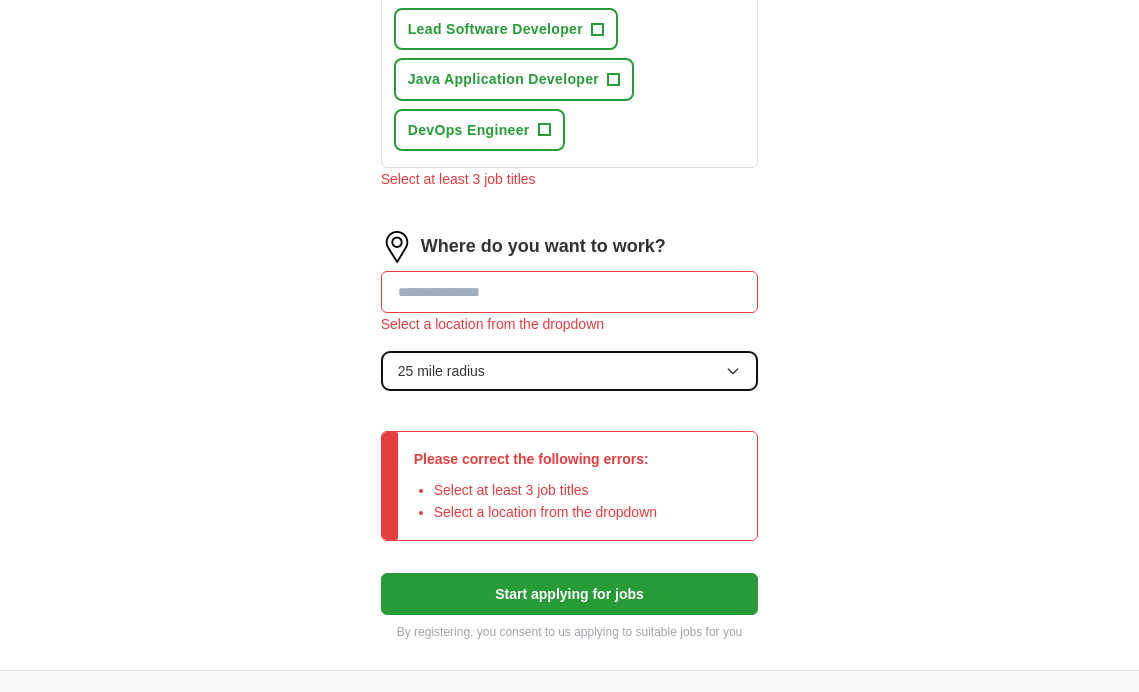 click on "25 mile radius" at bounding box center [570, 371] 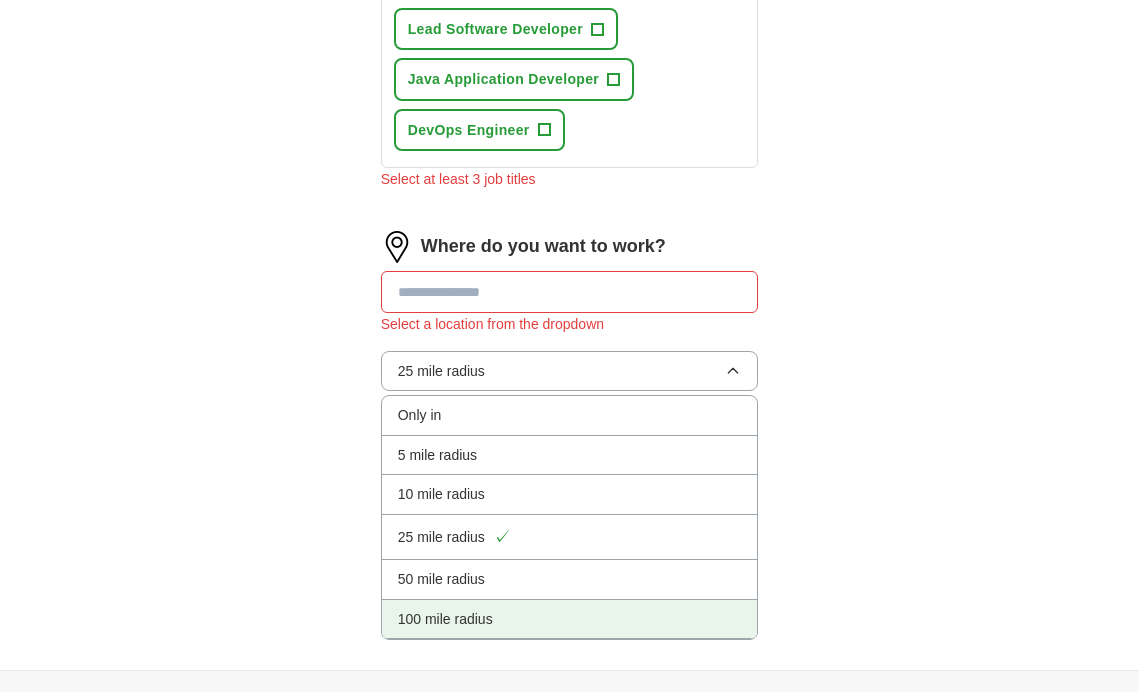 click on "100 mile radius" at bounding box center [445, 619] 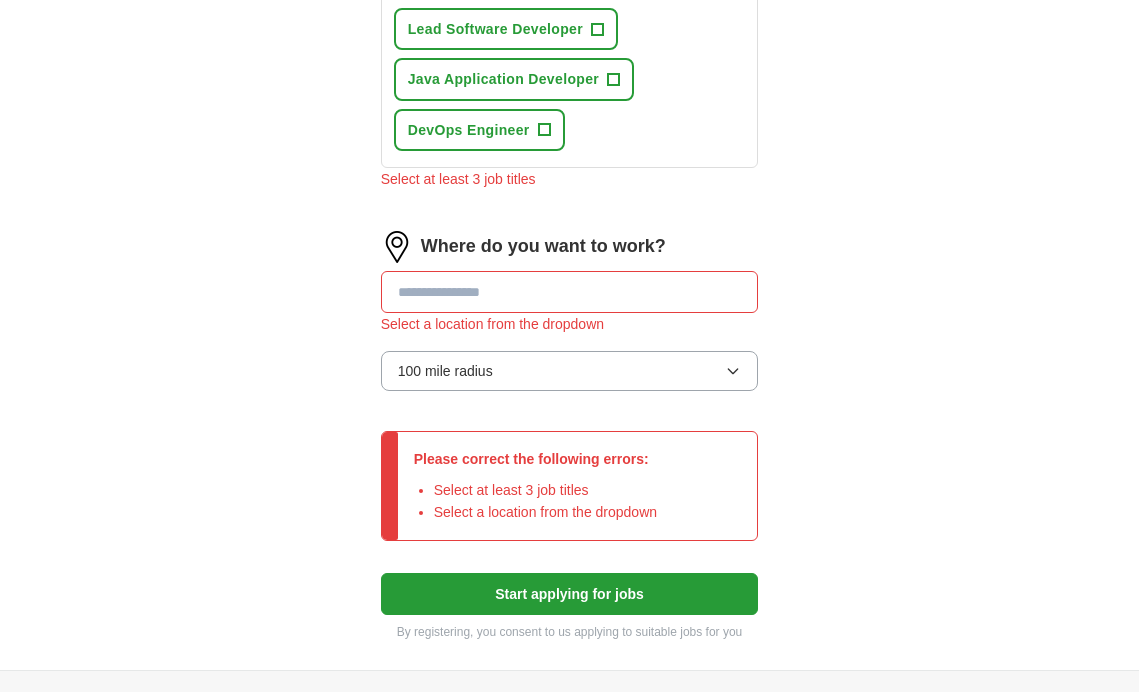 click at bounding box center [570, 292] 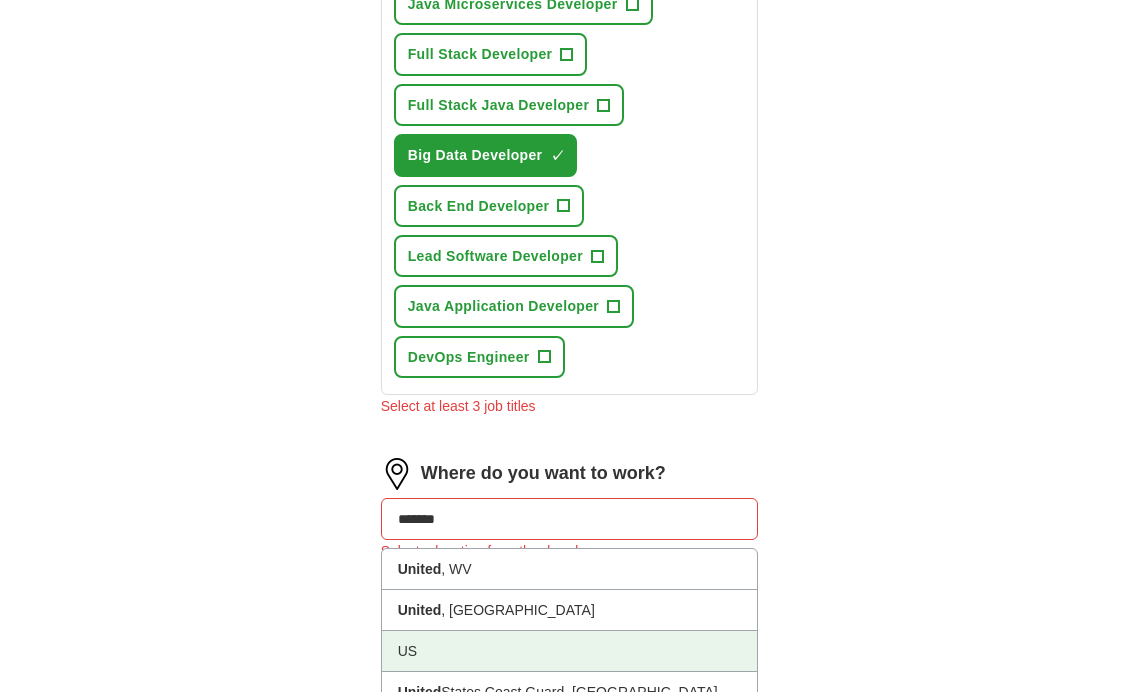 scroll, scrollTop: 1038, scrollLeft: 0, axis: vertical 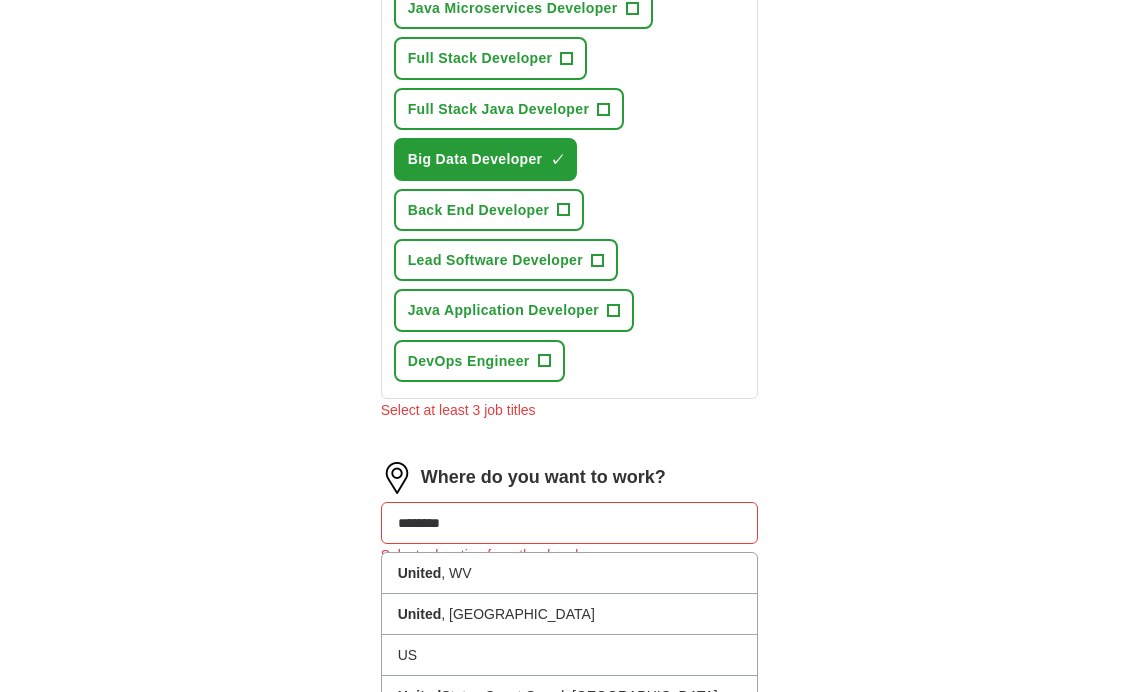 type on "*********" 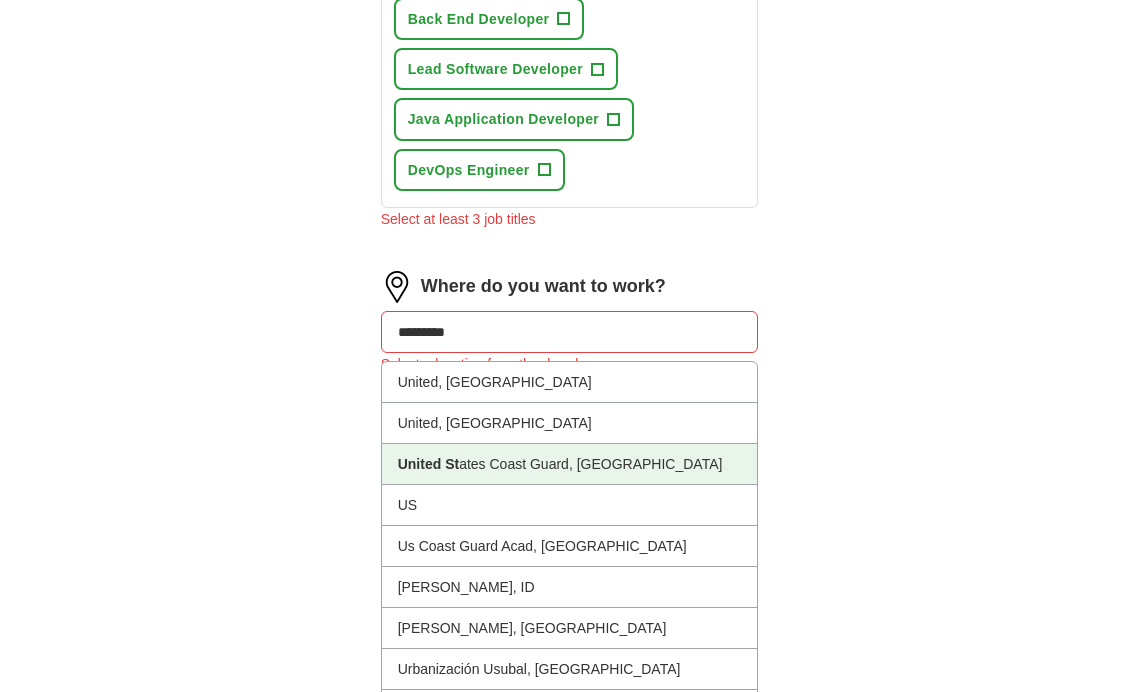 scroll, scrollTop: 1232, scrollLeft: 0, axis: vertical 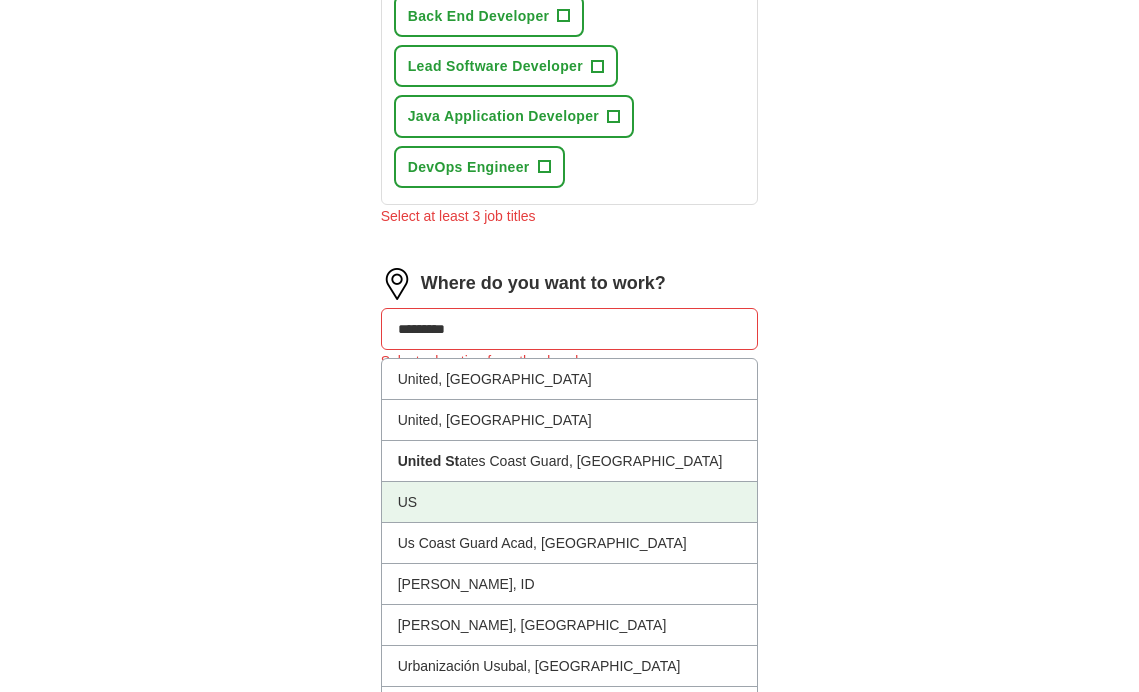 click on "US" at bounding box center [570, 502] 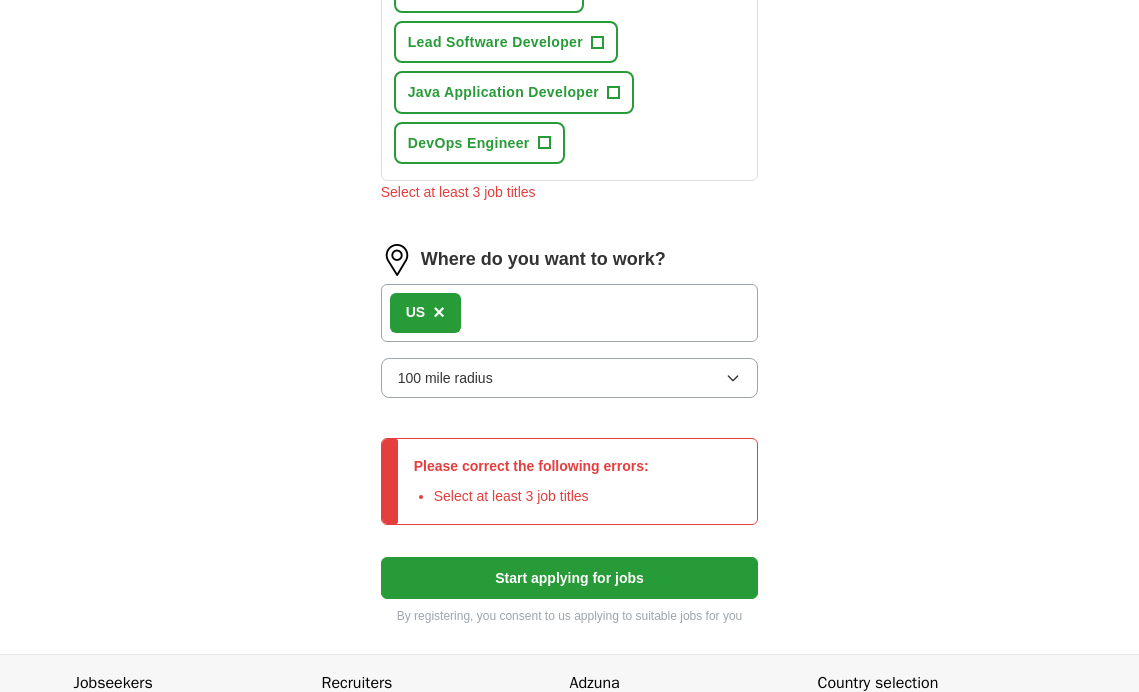scroll, scrollTop: 1258, scrollLeft: 0, axis: vertical 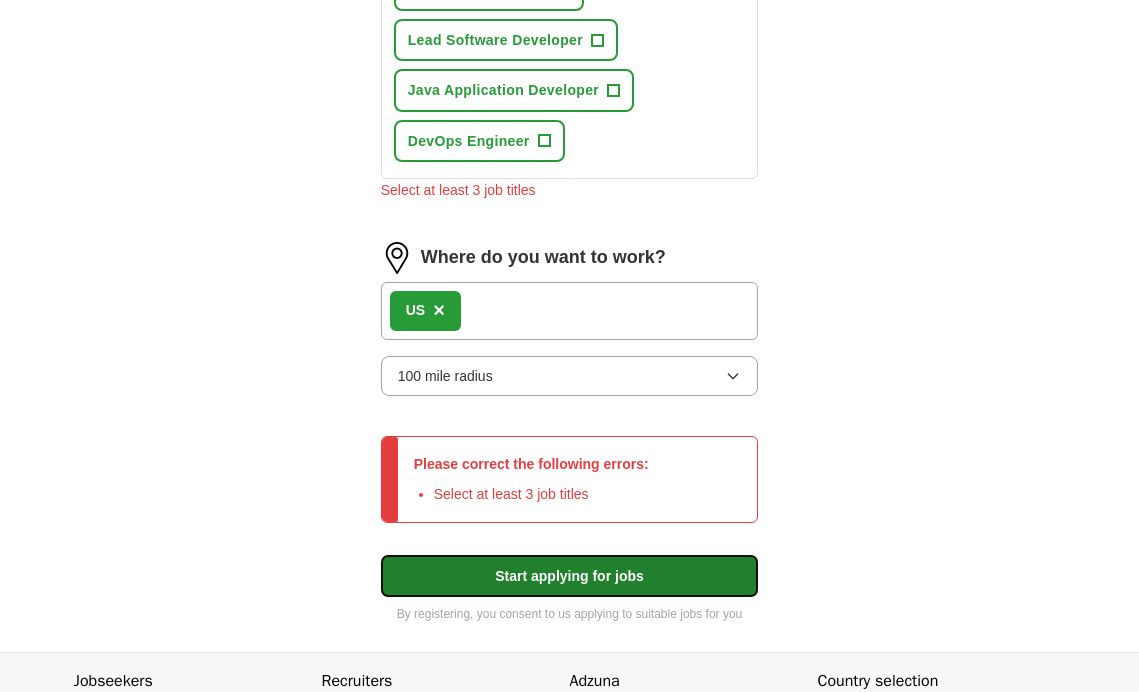 click on "Start applying for jobs" at bounding box center (570, 576) 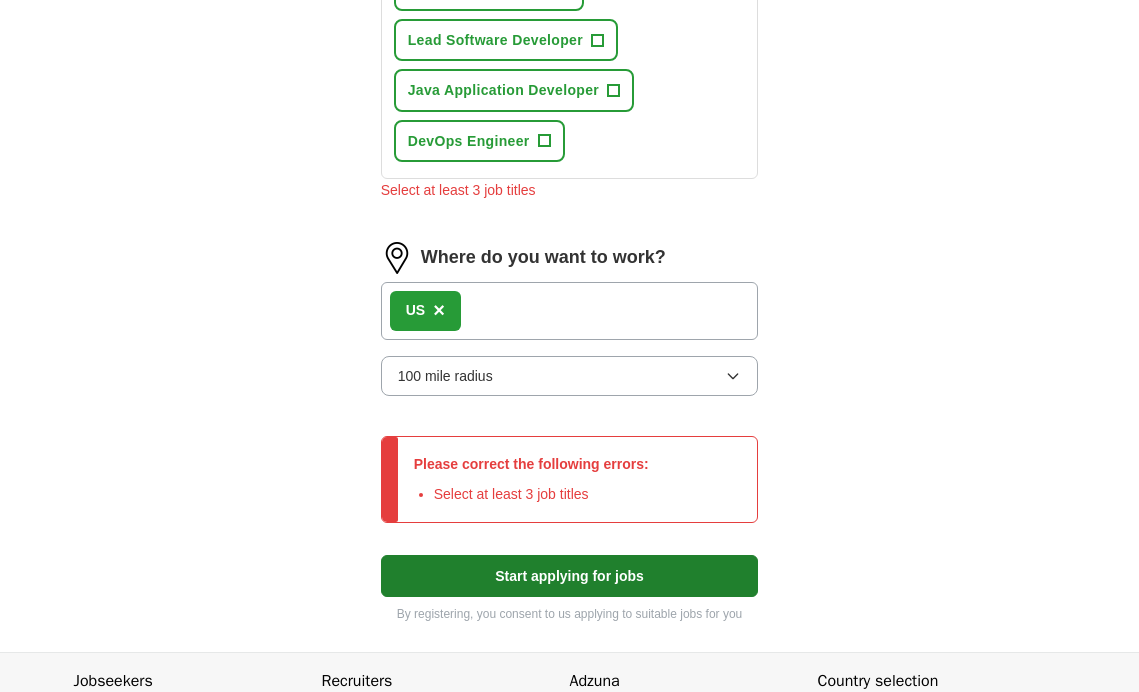 click on "Start applying for jobs" at bounding box center (570, 576) 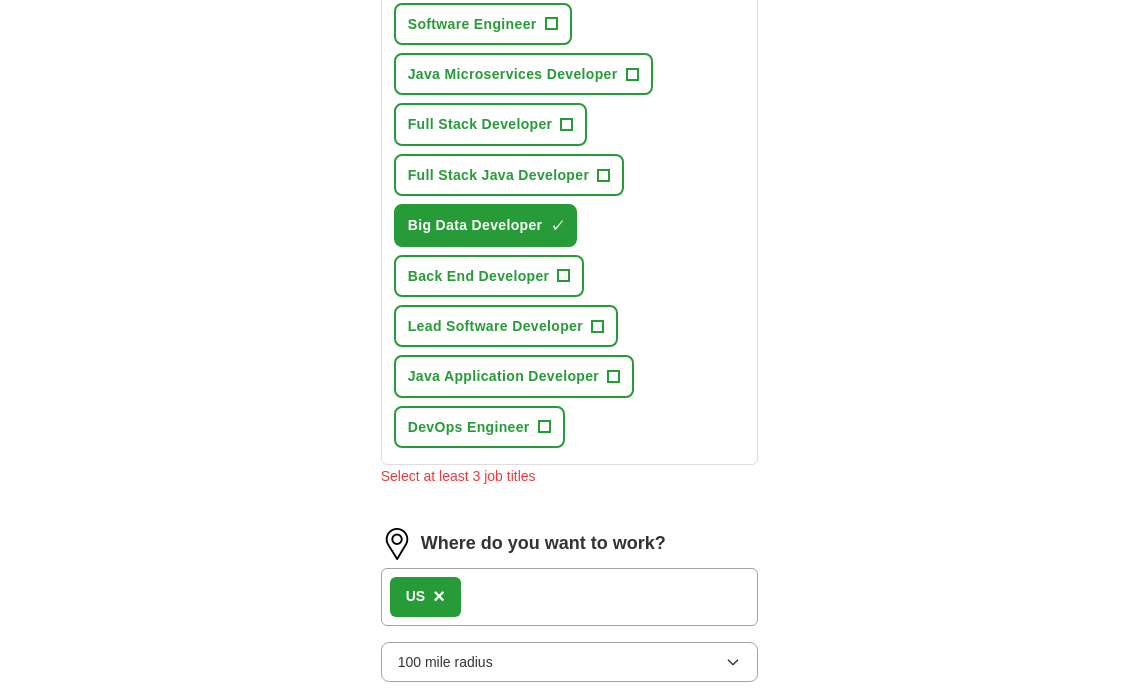 scroll, scrollTop: 945, scrollLeft: 0, axis: vertical 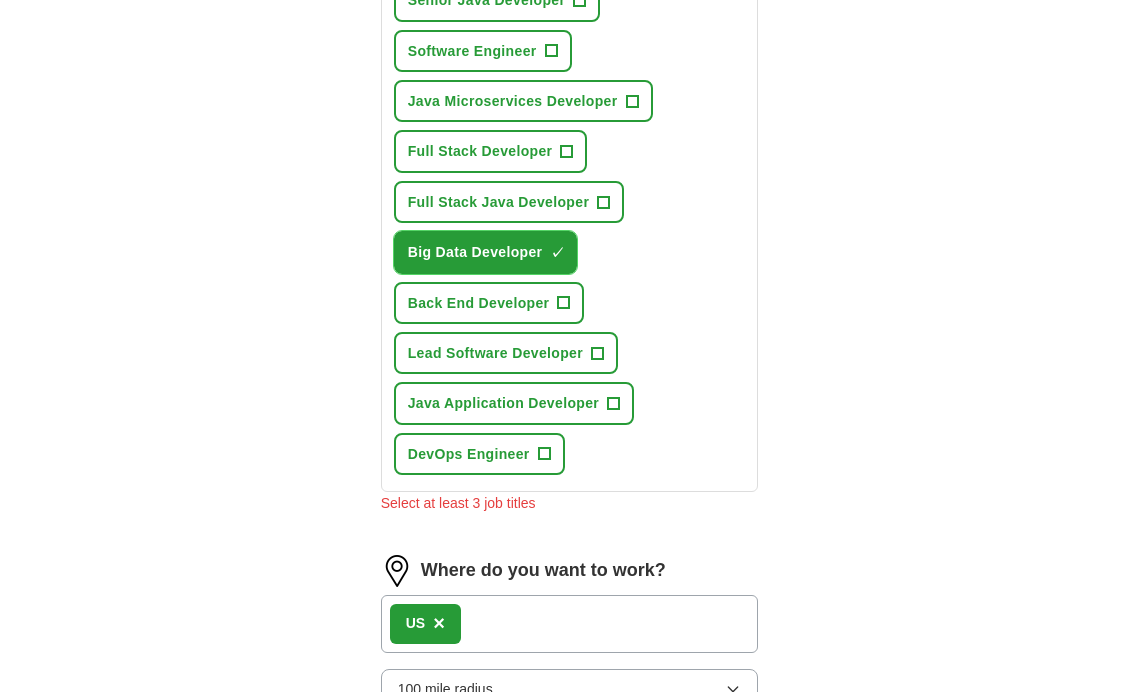 click on "×" at bounding box center [0, 0] 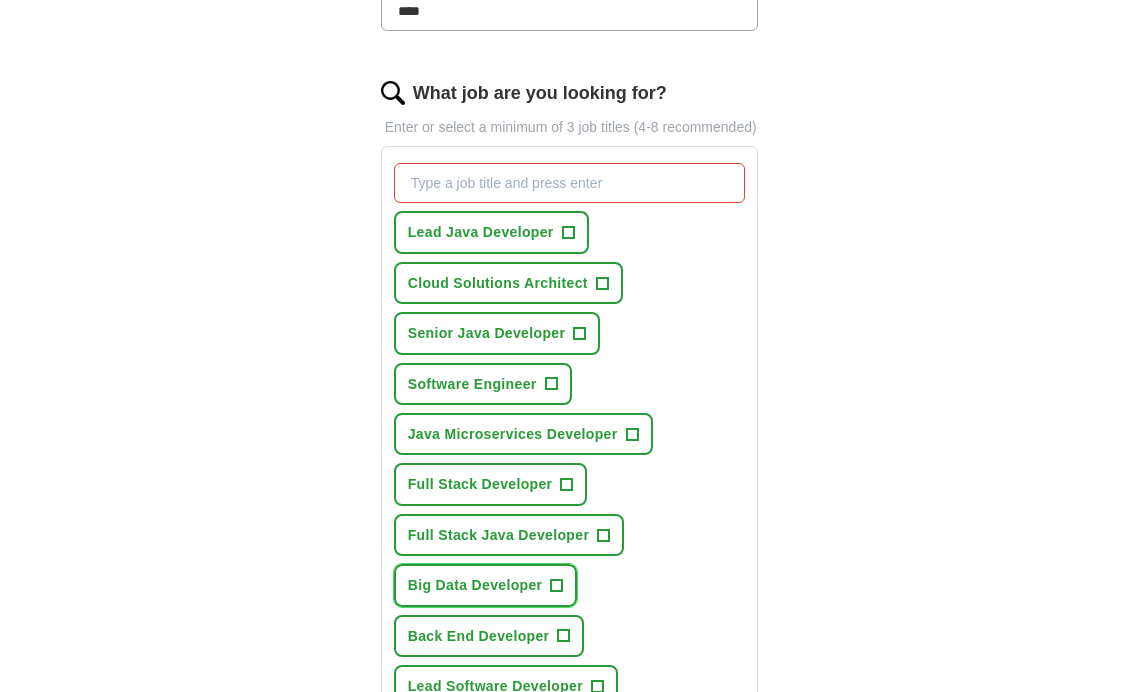scroll, scrollTop: 615, scrollLeft: 0, axis: vertical 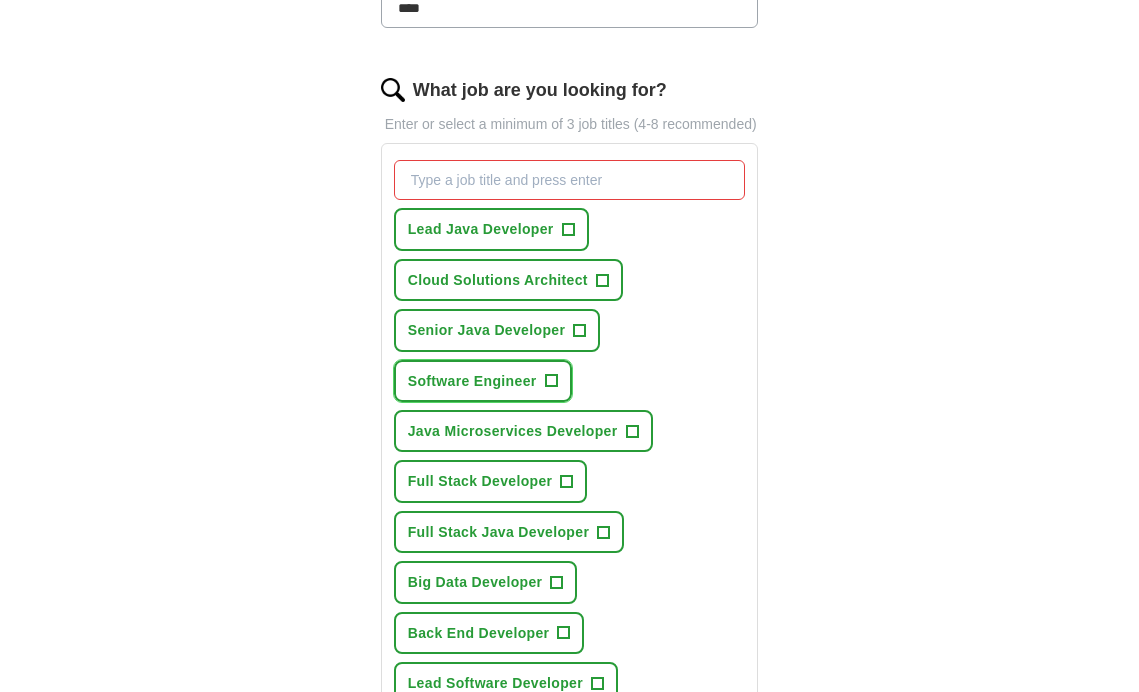 click on "+" at bounding box center [551, 381] 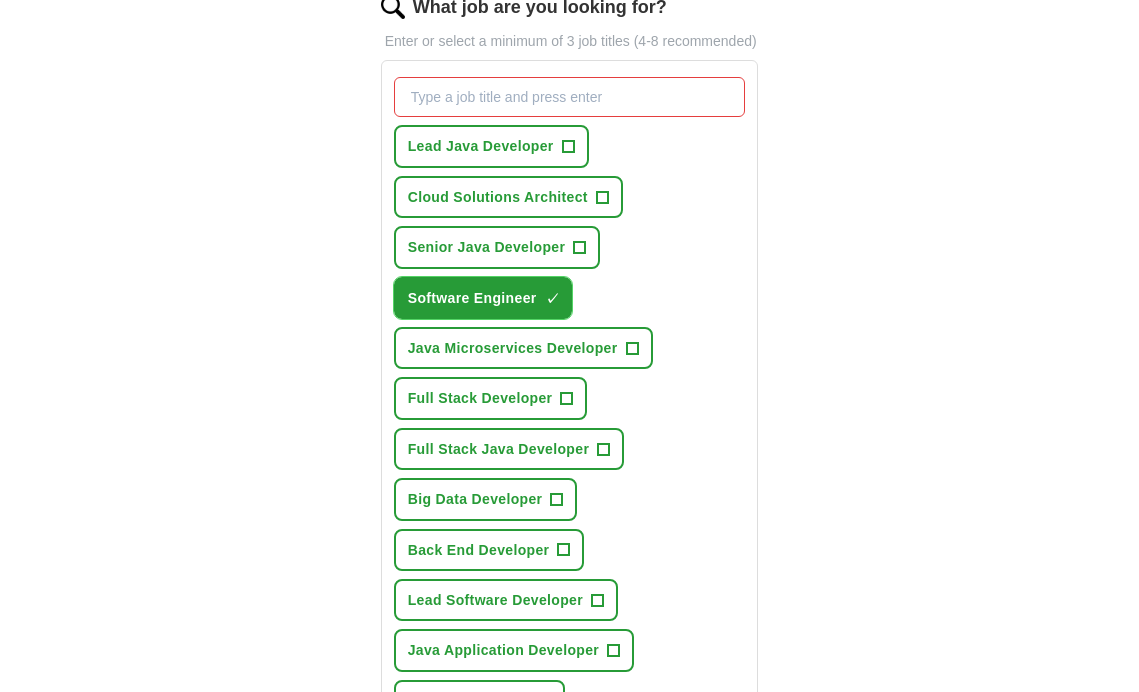 scroll, scrollTop: 702, scrollLeft: 0, axis: vertical 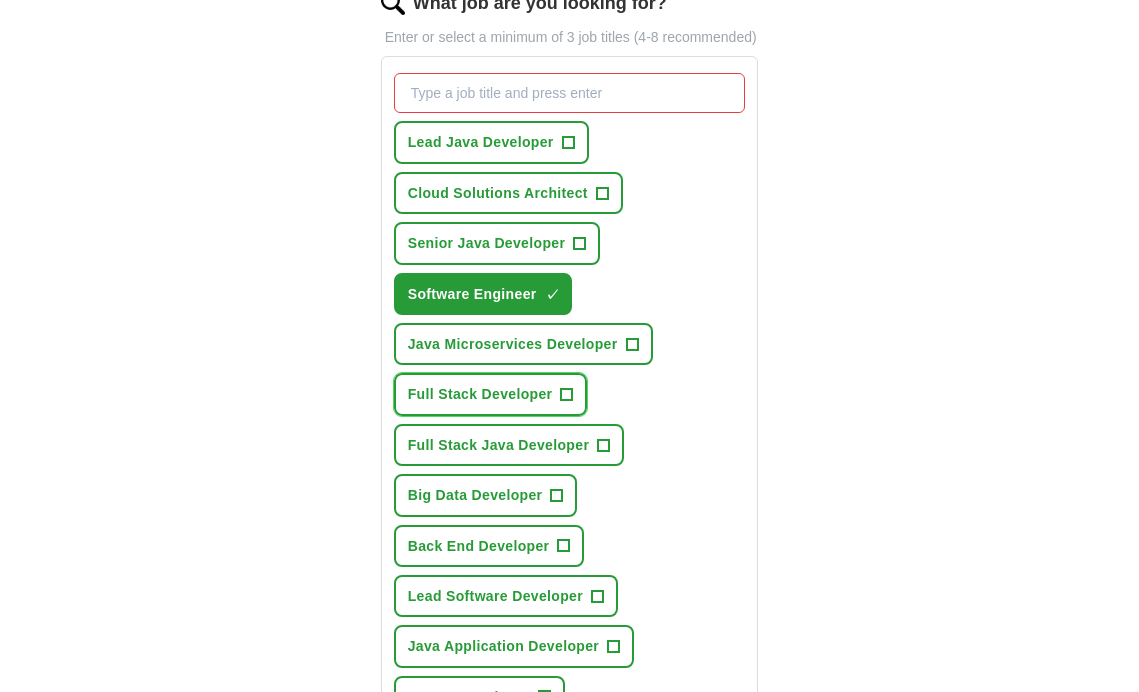 click on "Full Stack Developer +" at bounding box center [491, 394] 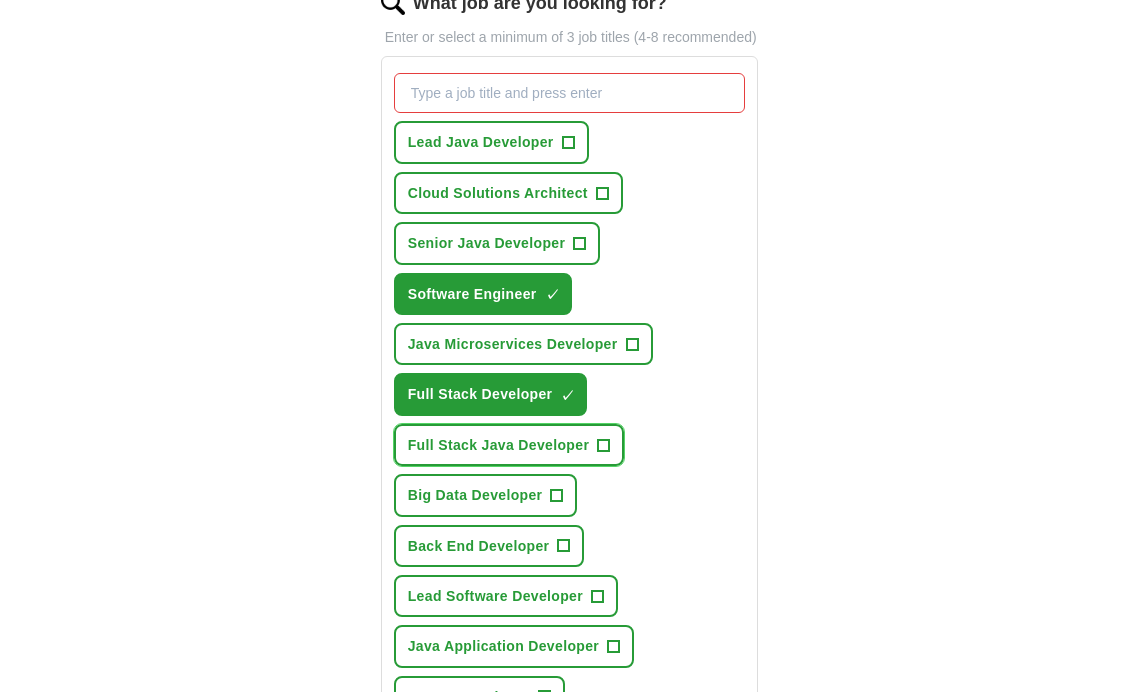 click on "Full Stack Java Developer +" at bounding box center (509, 445) 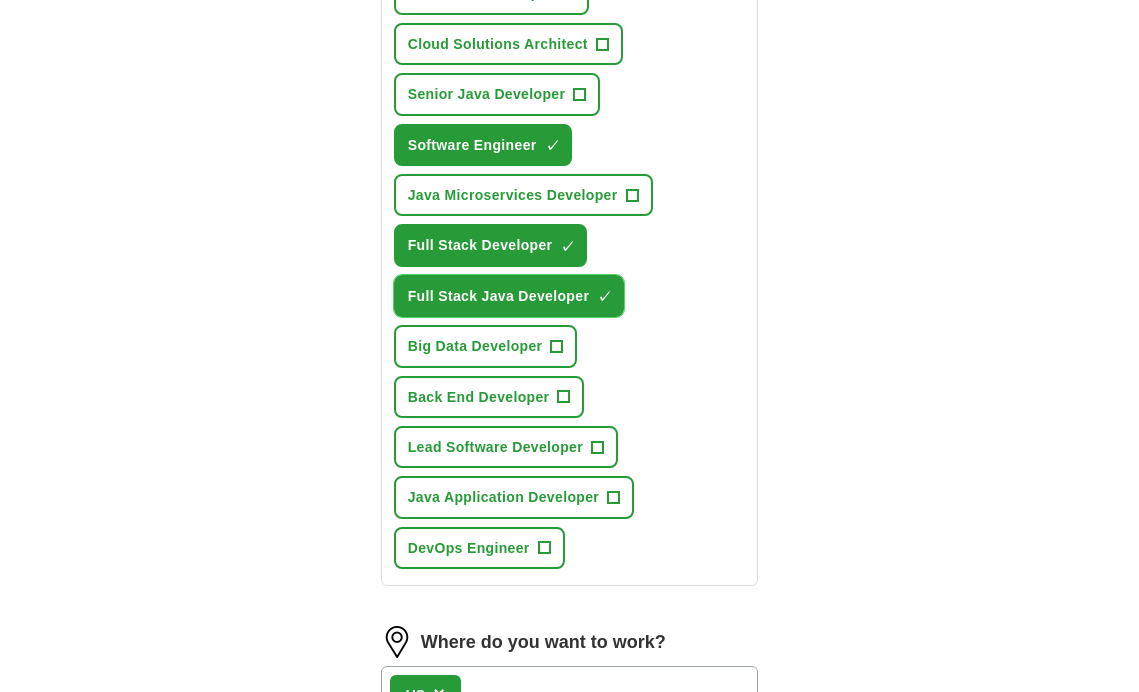 scroll, scrollTop: 854, scrollLeft: 0, axis: vertical 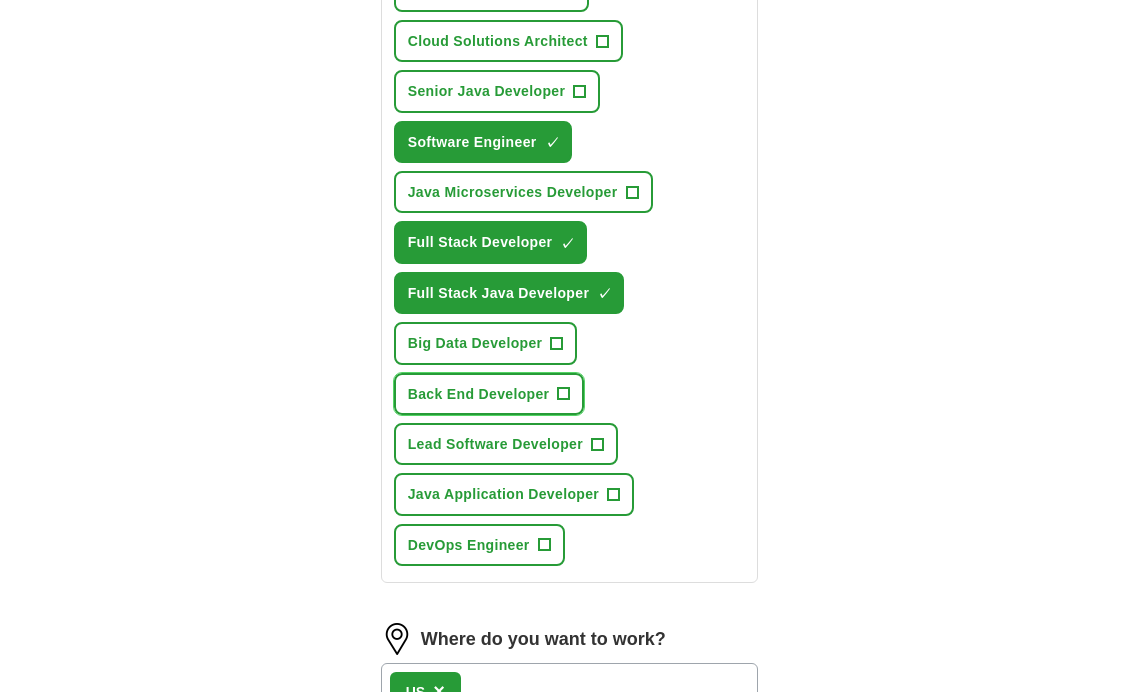 click on "+" at bounding box center [564, 394] 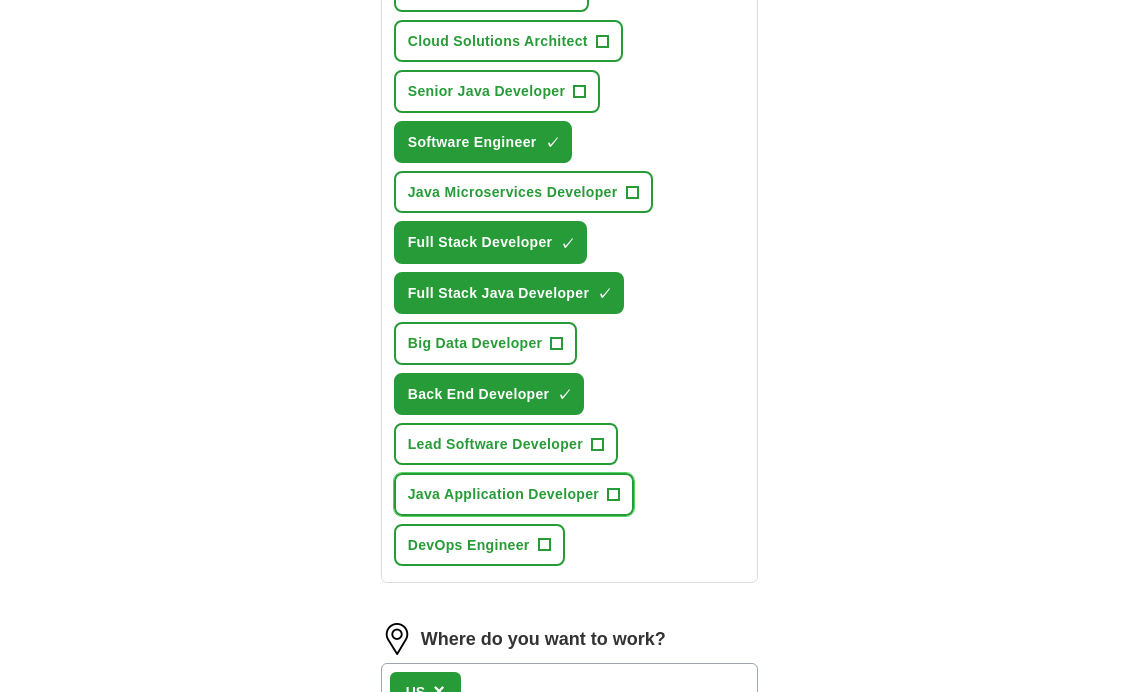 click on "+" at bounding box center (614, 495) 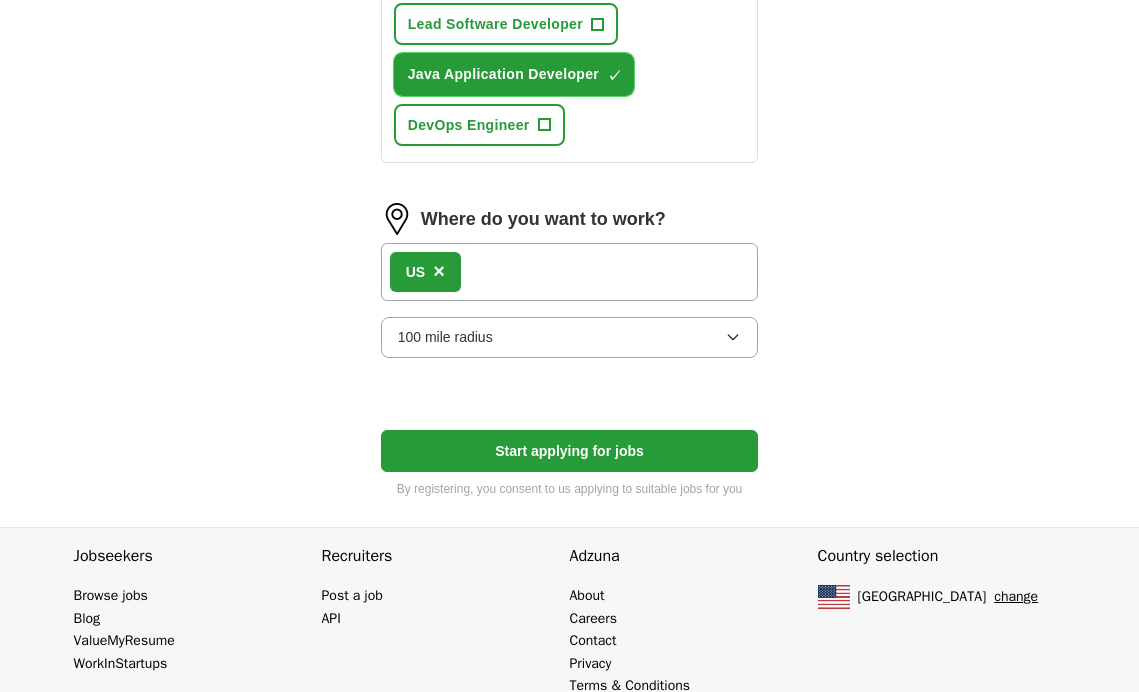 scroll, scrollTop: 1340, scrollLeft: 0, axis: vertical 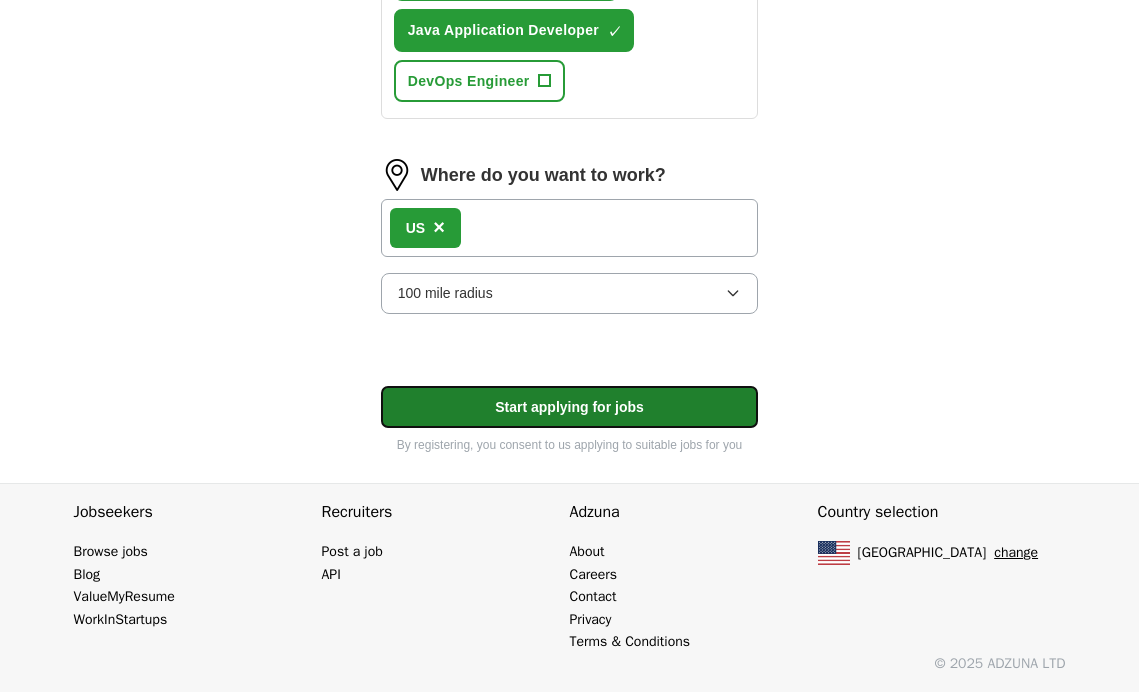 click on "Start applying for jobs" at bounding box center [570, 407] 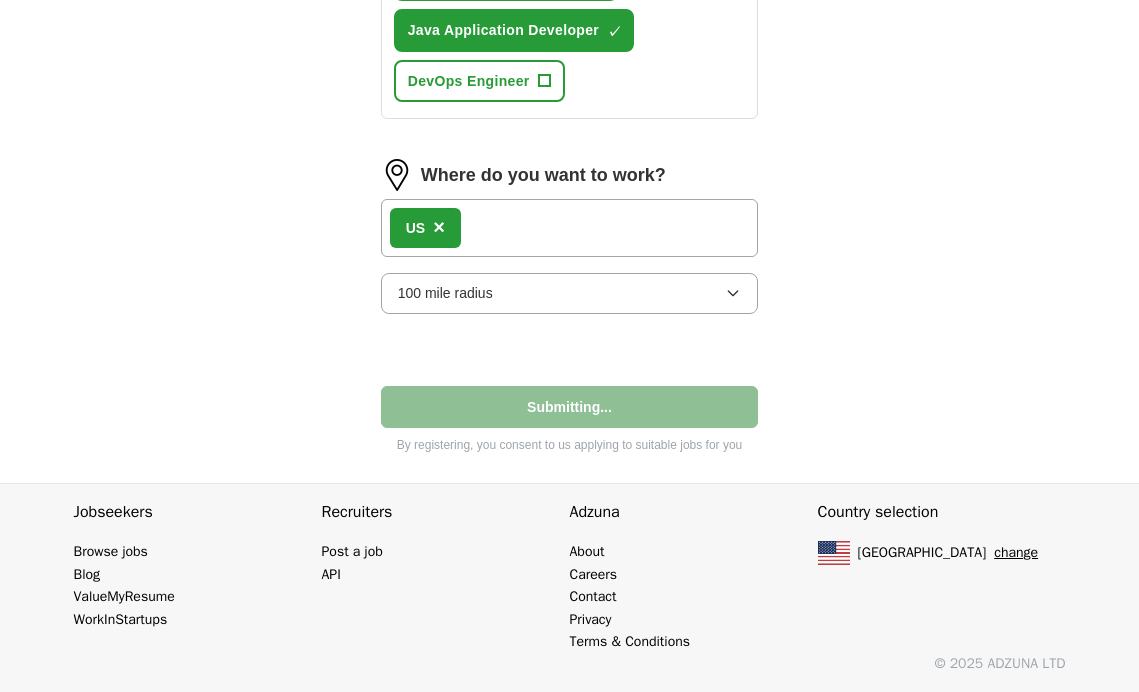select on "**" 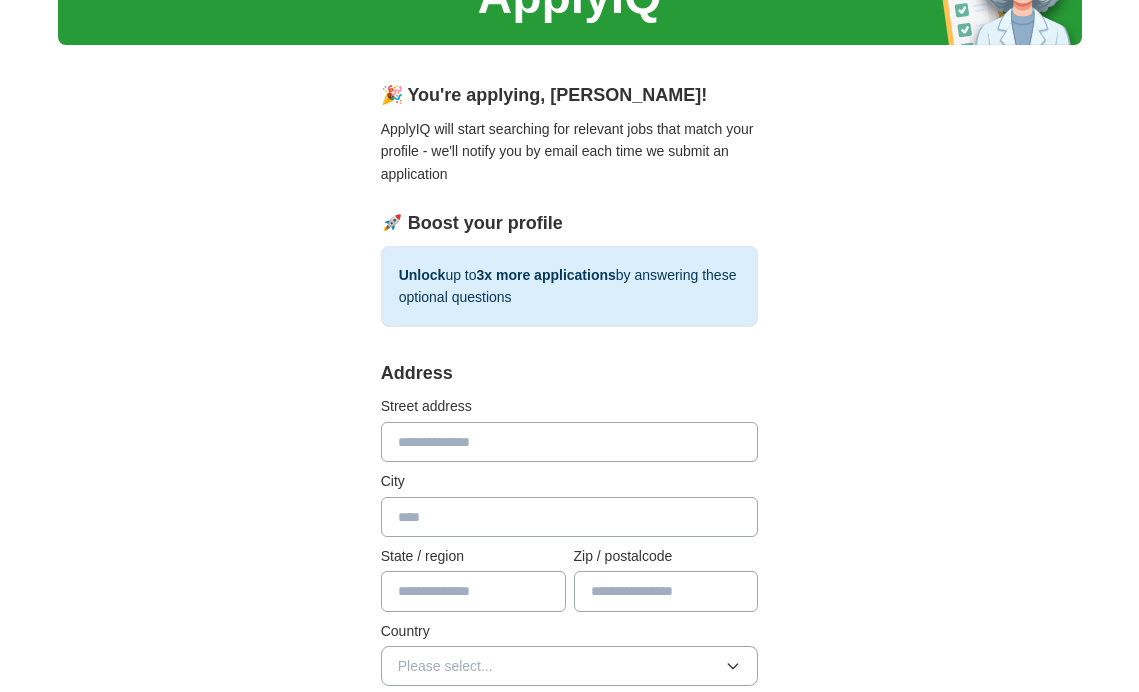 scroll, scrollTop: 113, scrollLeft: 0, axis: vertical 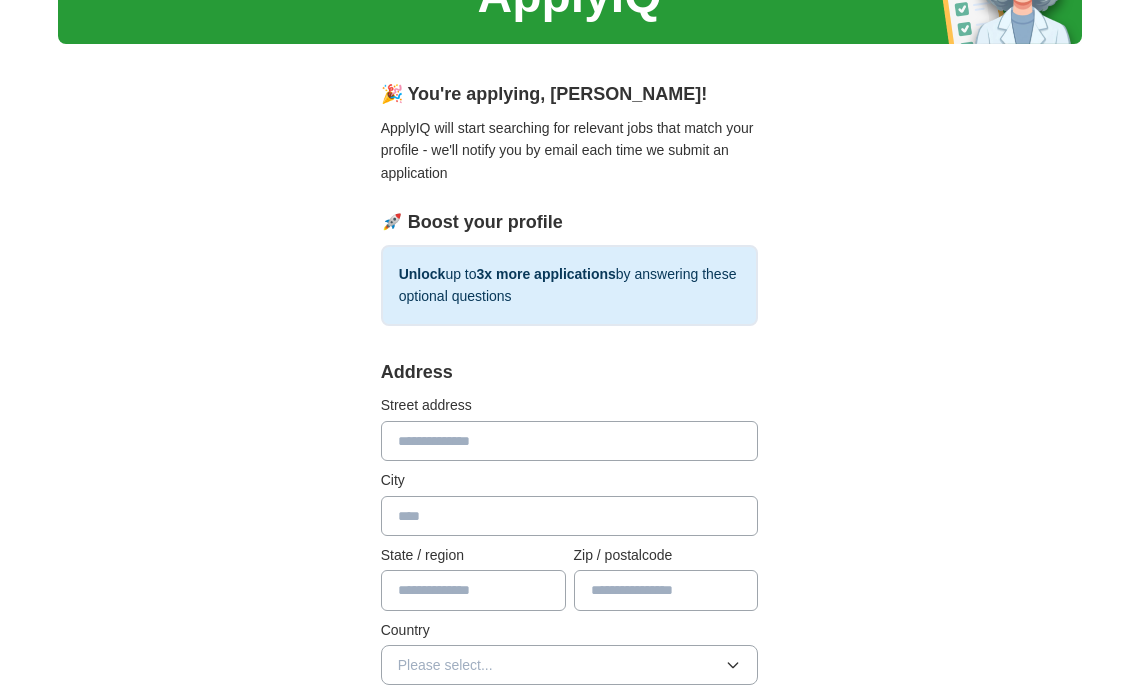 click at bounding box center (570, 441) 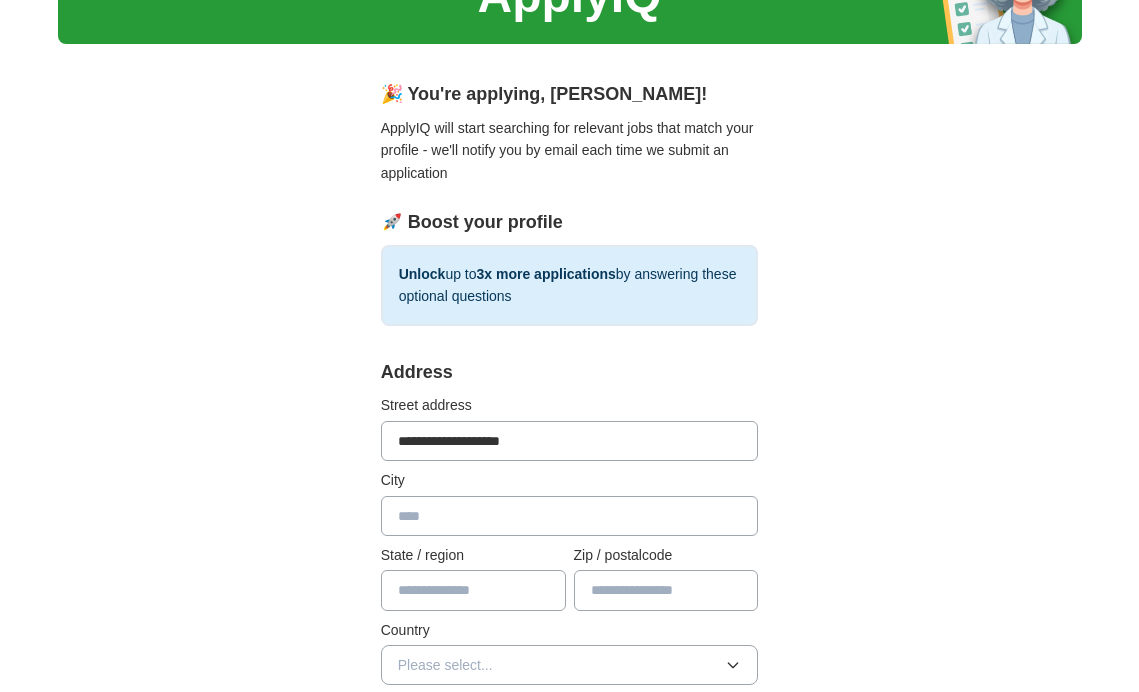 type on "**********" 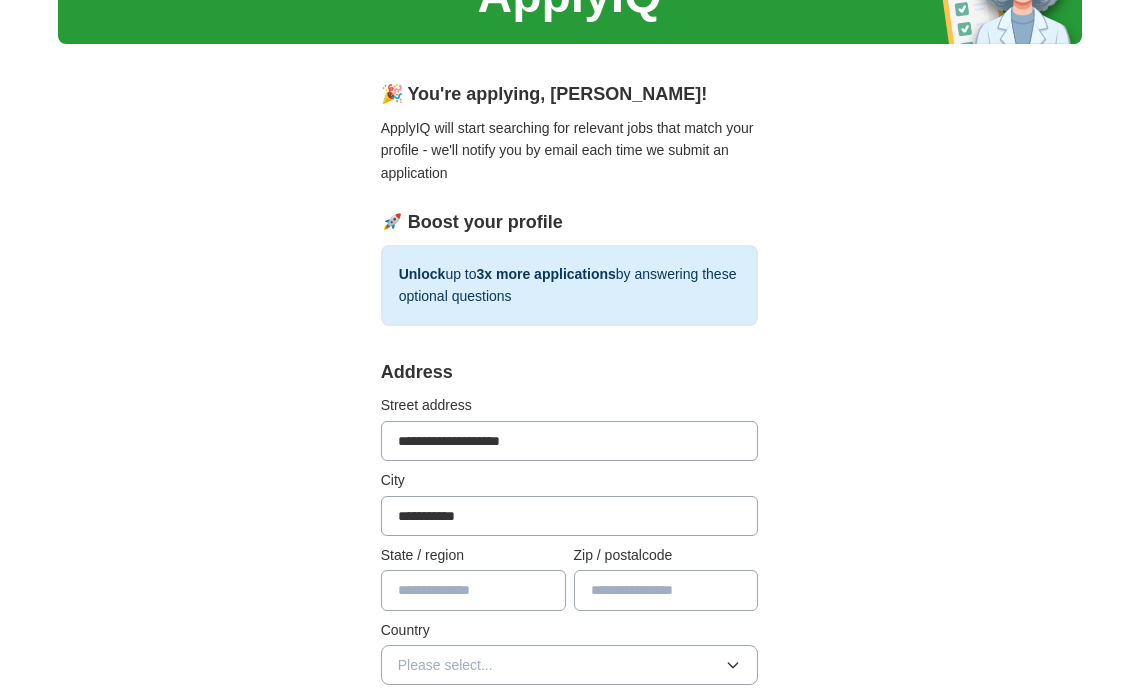 type on "**" 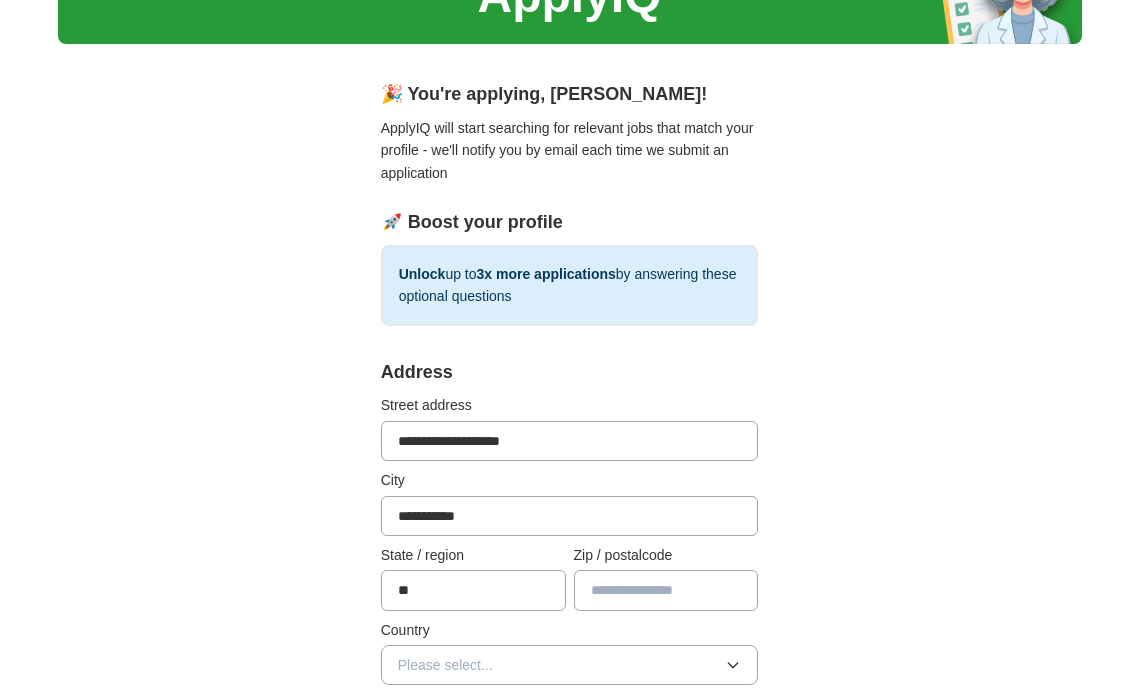 type on "*****" 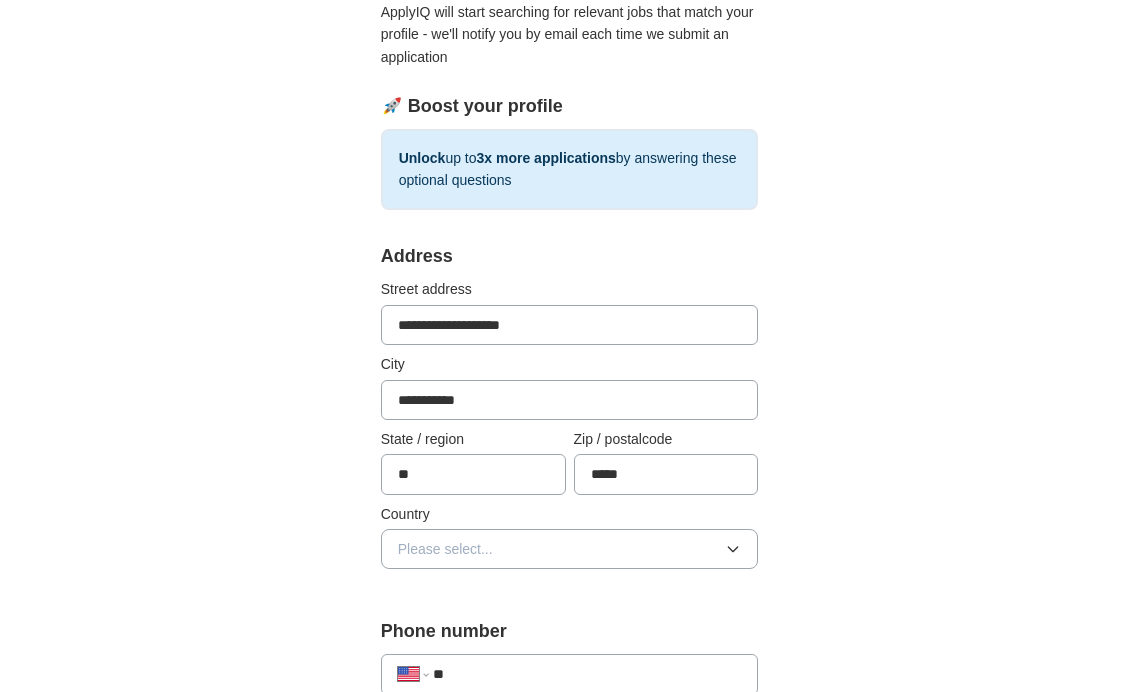 scroll, scrollTop: 249, scrollLeft: 0, axis: vertical 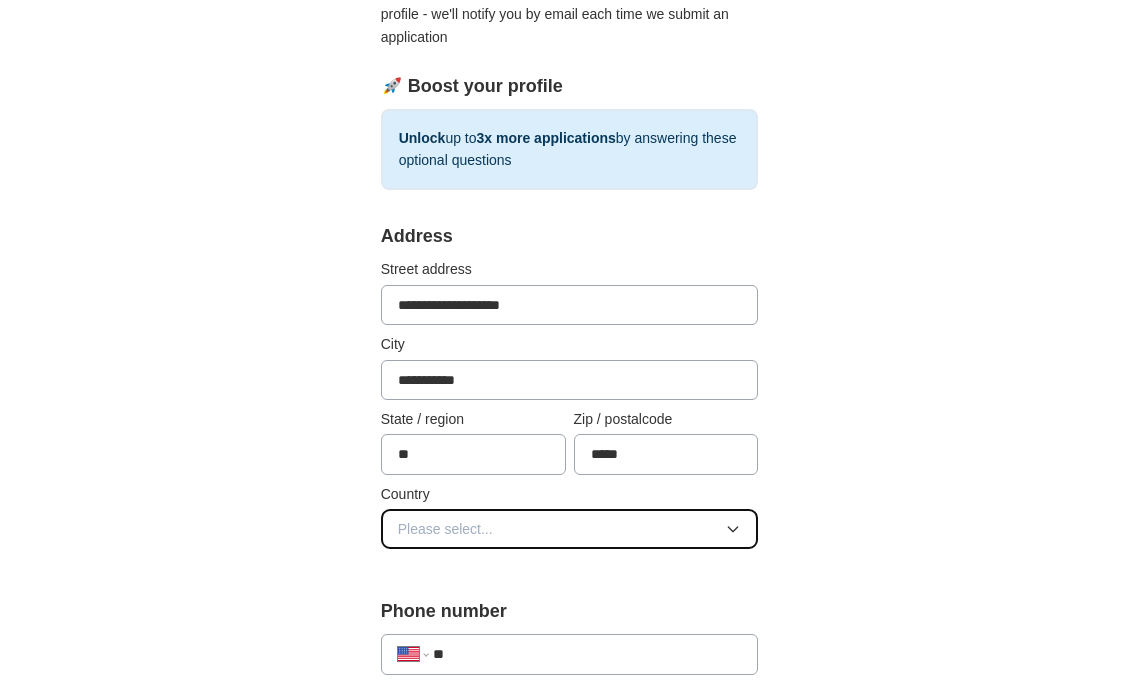 click on "Please select..." at bounding box center (445, 529) 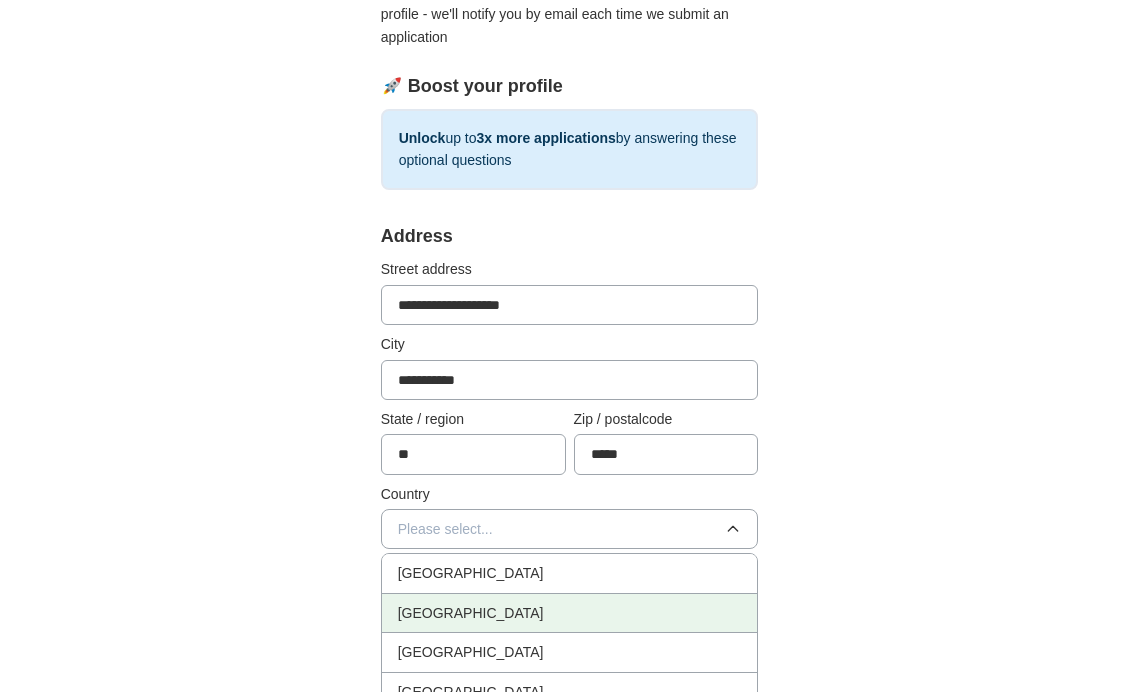 click on "[GEOGRAPHIC_DATA]" at bounding box center [570, 613] 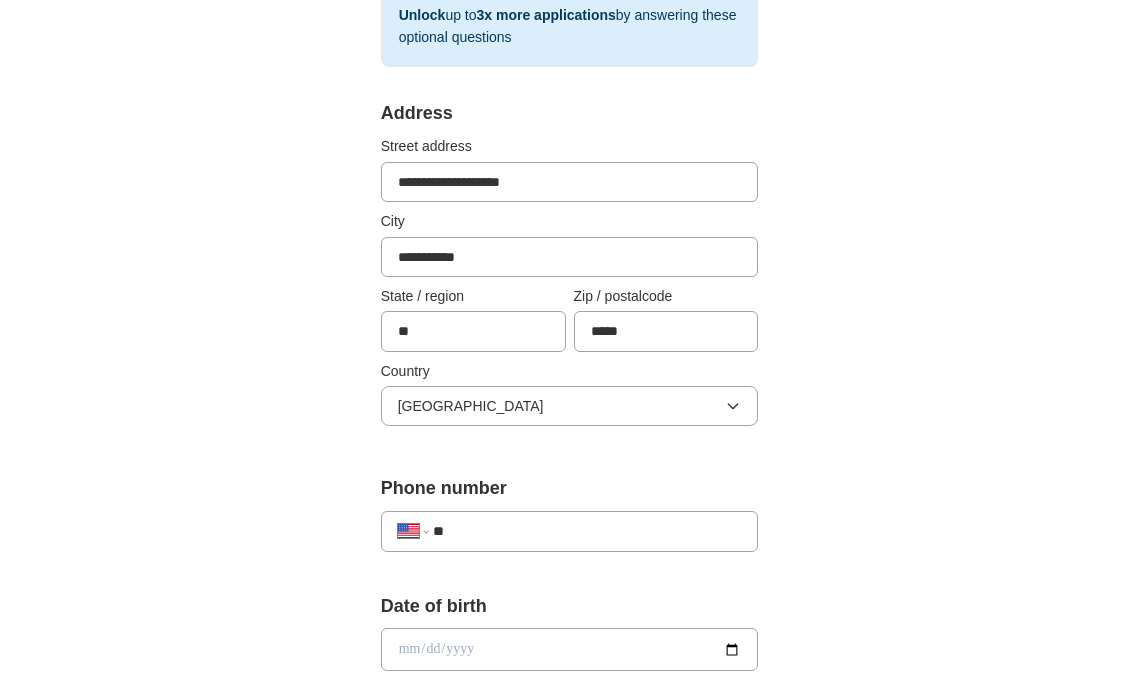 scroll, scrollTop: 381, scrollLeft: 0, axis: vertical 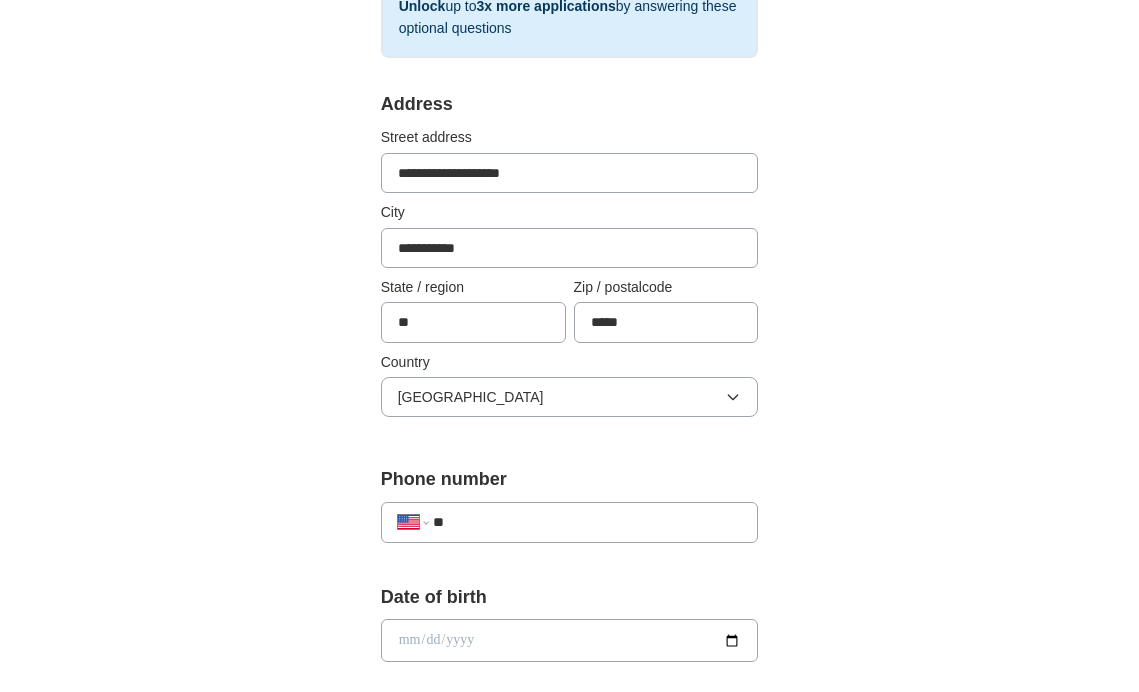 click on "**" at bounding box center [587, 522] 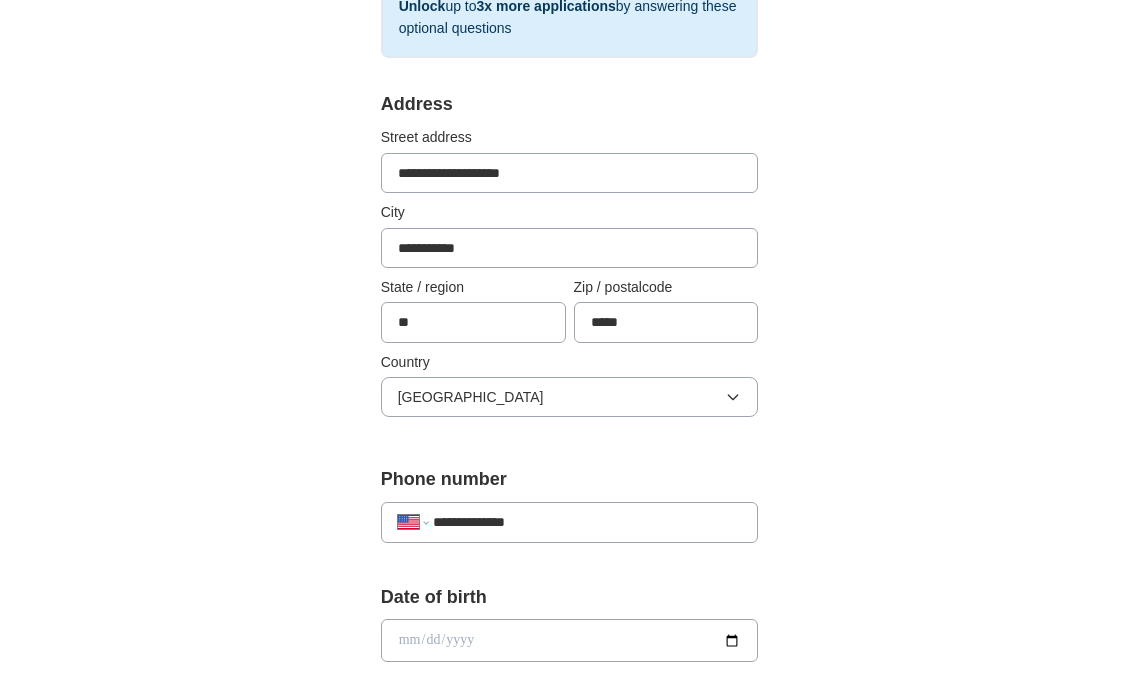 click on "**********" at bounding box center (587, 522) 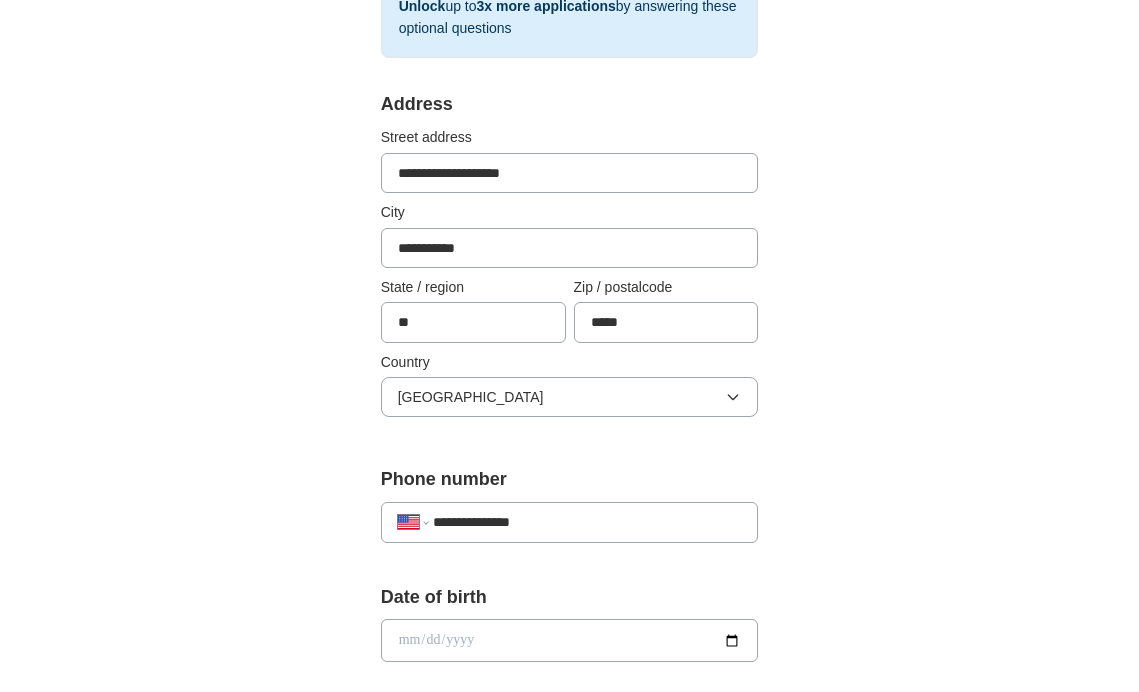 type on "**********" 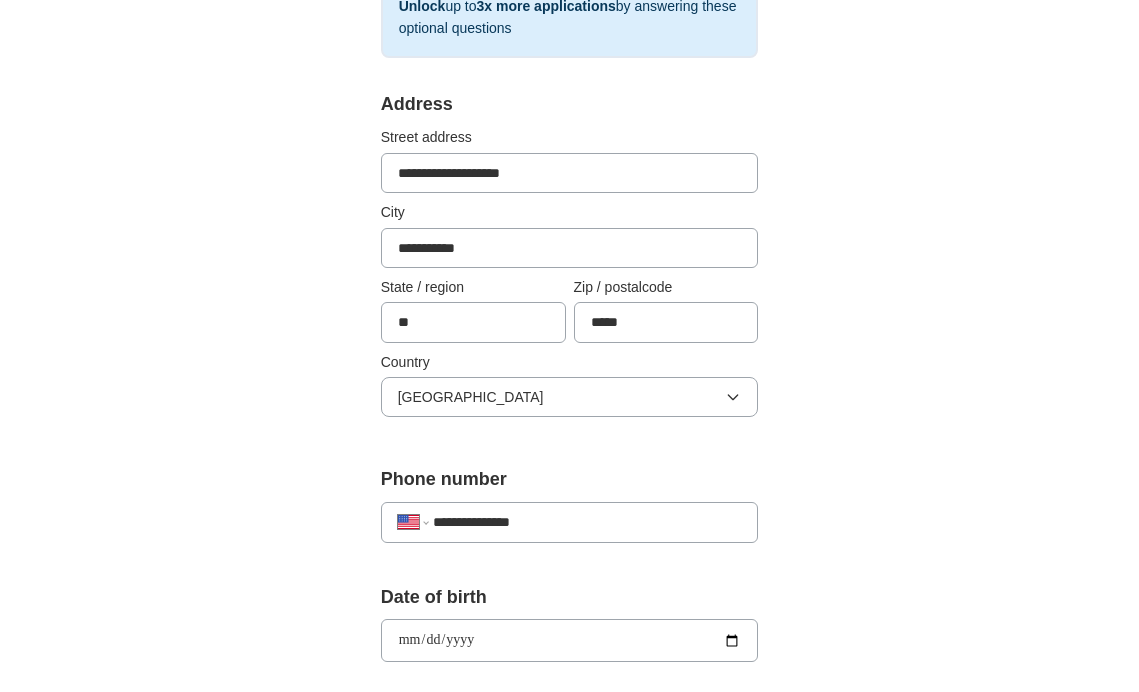 type on "**********" 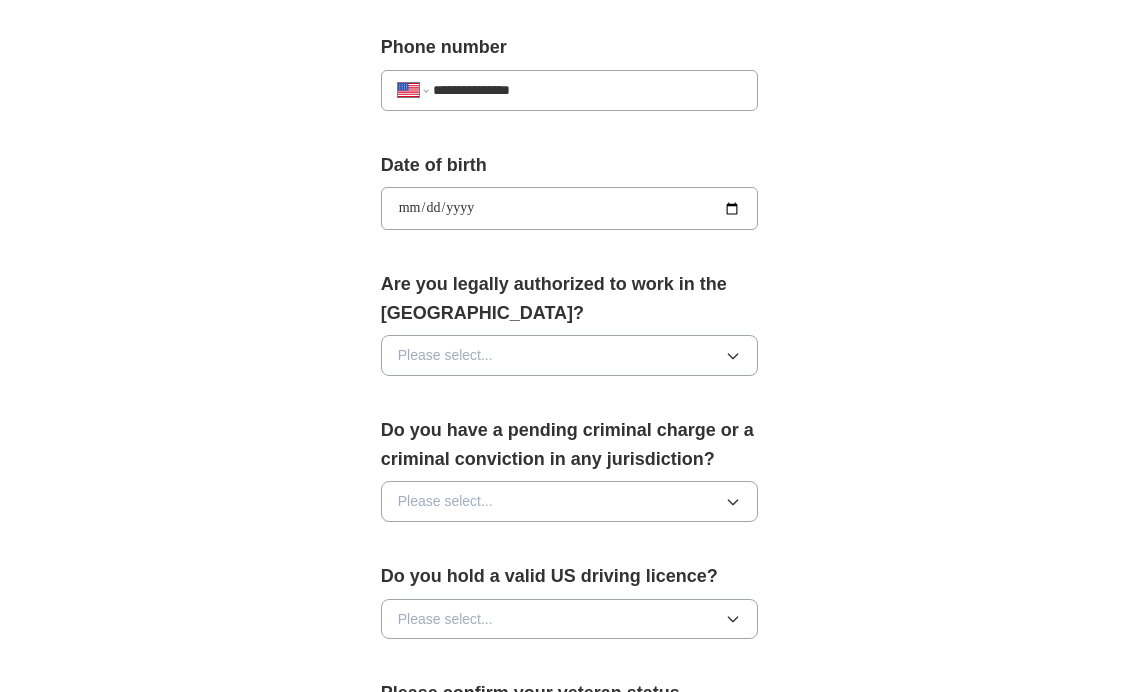 scroll, scrollTop: 816, scrollLeft: 0, axis: vertical 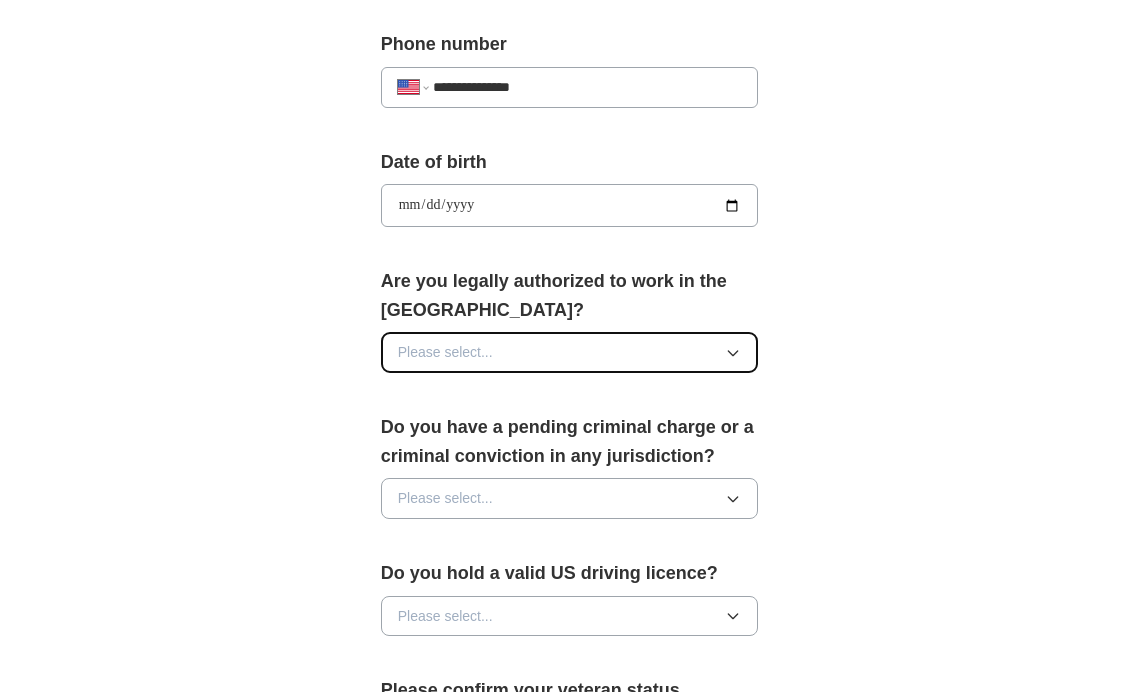 click on "Please select..." at bounding box center (570, 352) 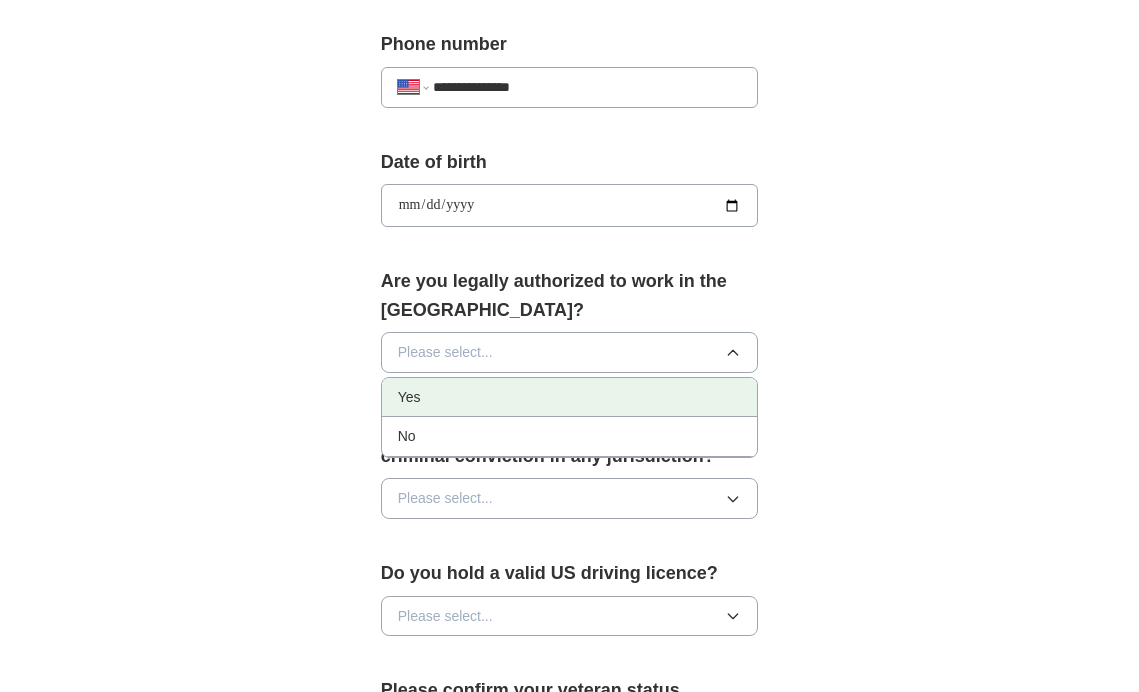 click on "Yes" at bounding box center [570, 397] 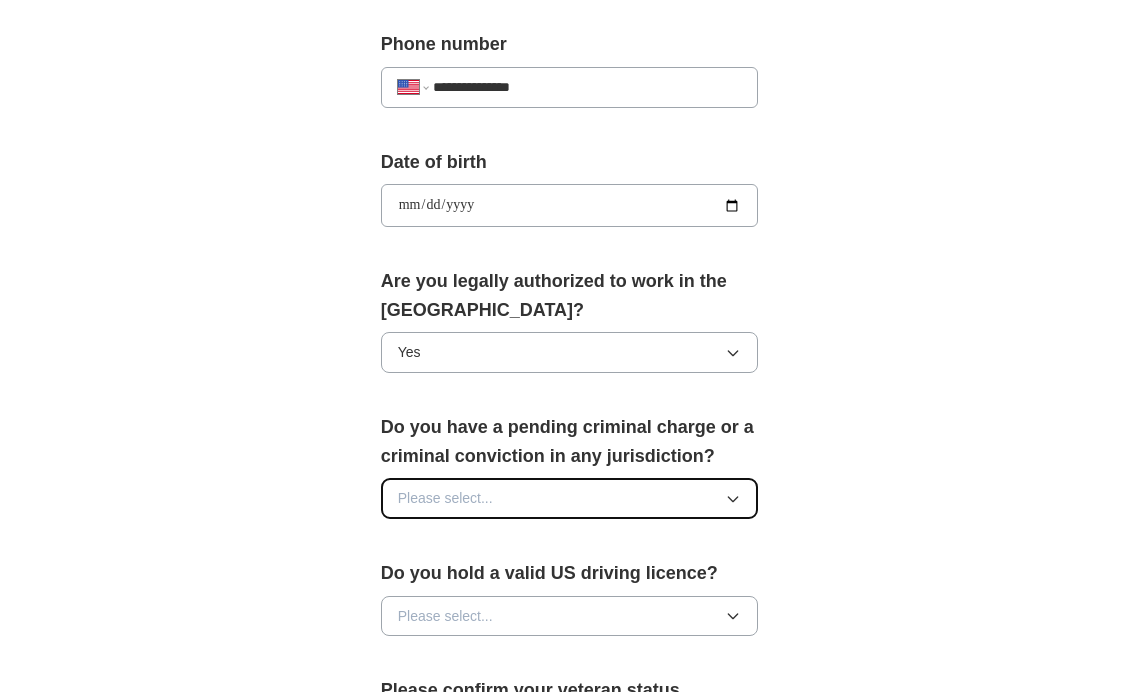 click on "Please select..." at bounding box center [445, 498] 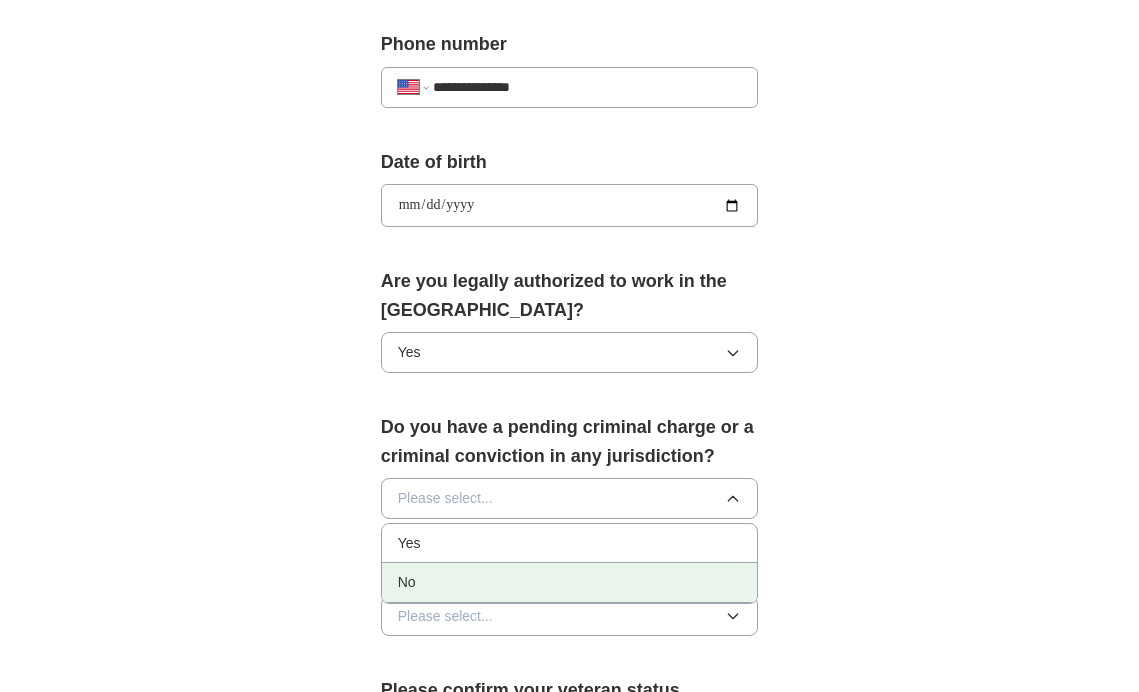 click on "No" at bounding box center [570, 582] 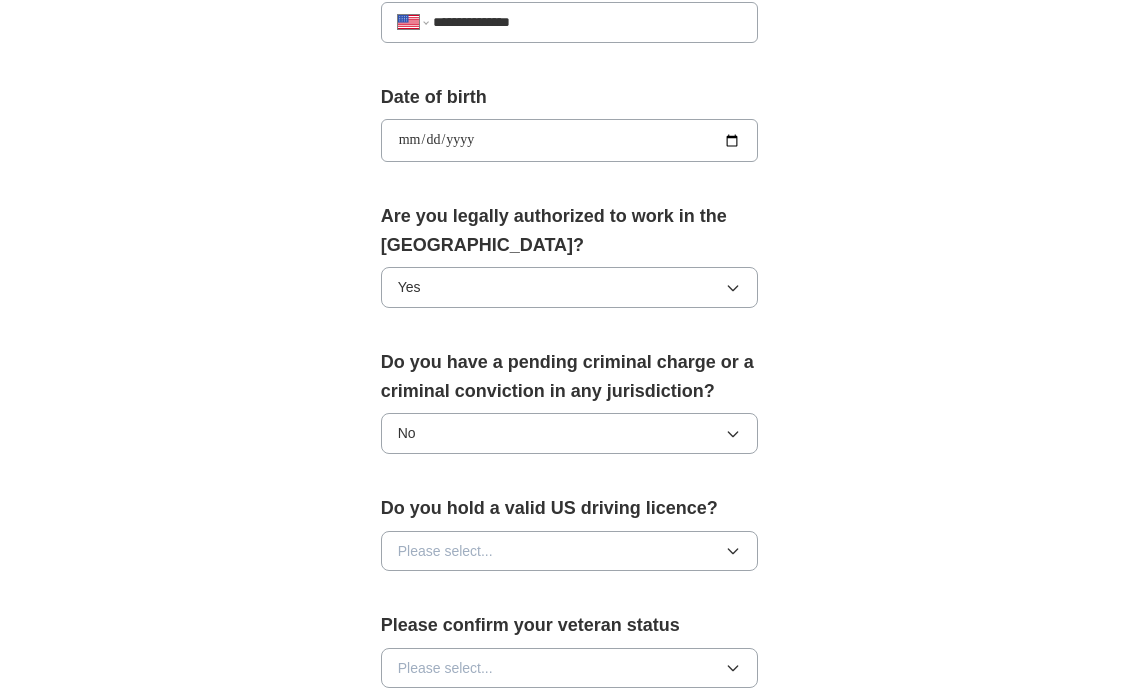 scroll, scrollTop: 885, scrollLeft: 0, axis: vertical 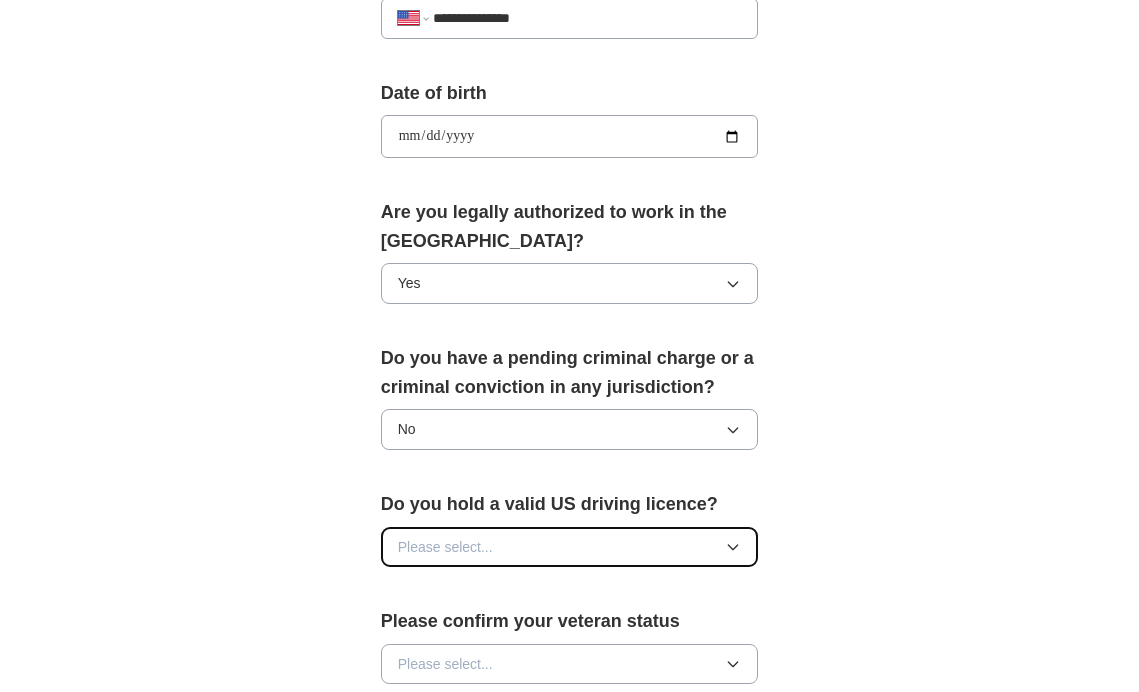 click on "Please select..." at bounding box center (445, 547) 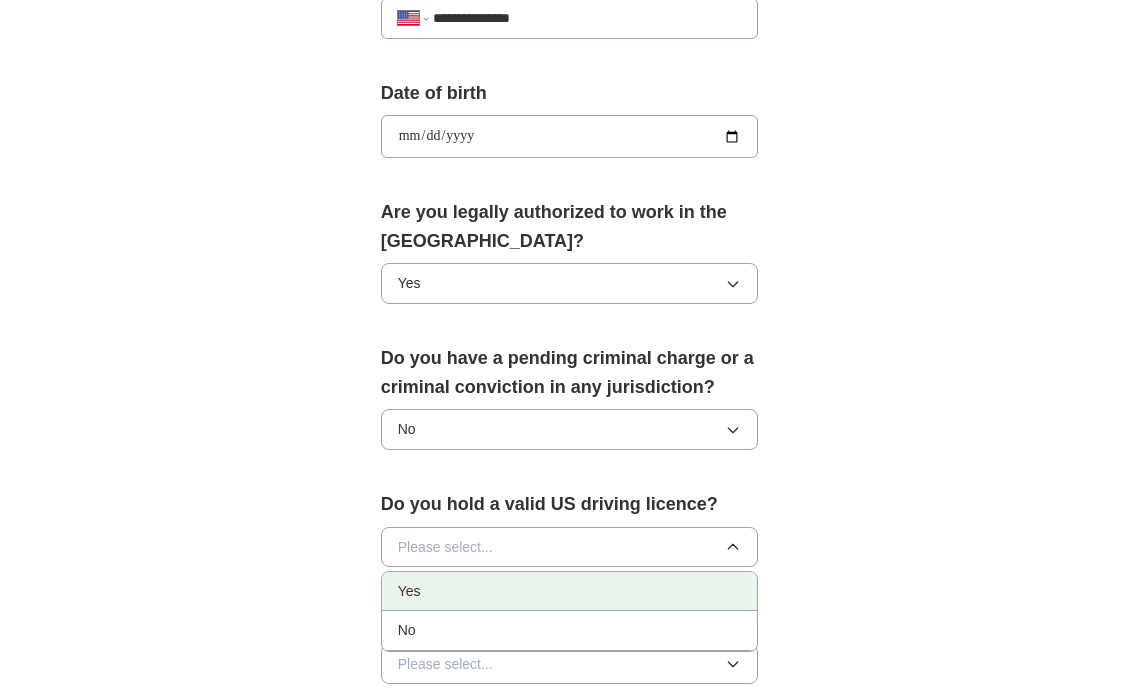 click on "Yes" at bounding box center [570, 591] 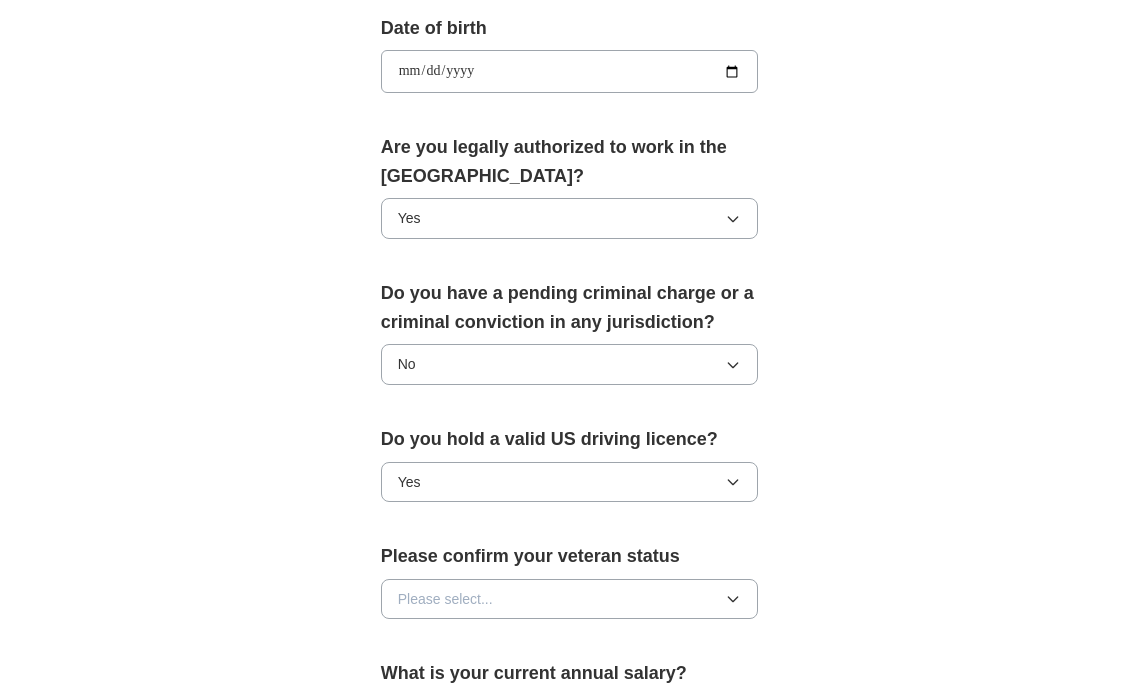 scroll, scrollTop: 1028, scrollLeft: 0, axis: vertical 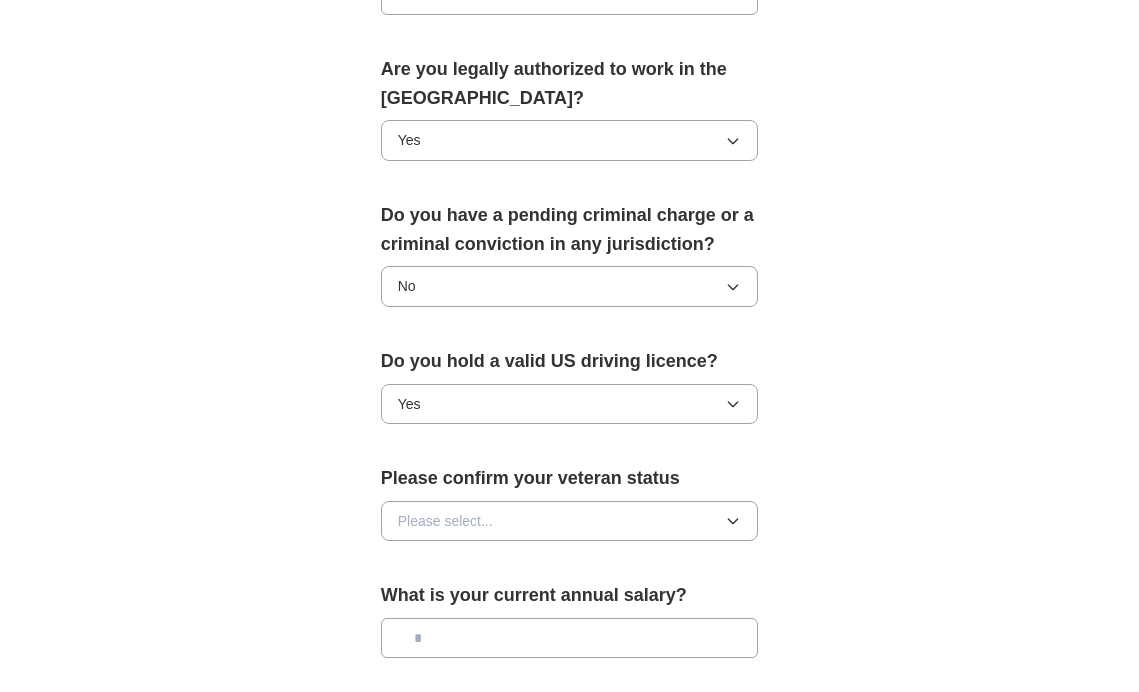 click on "Please confirm your veteran status Please select..." at bounding box center (570, 510) 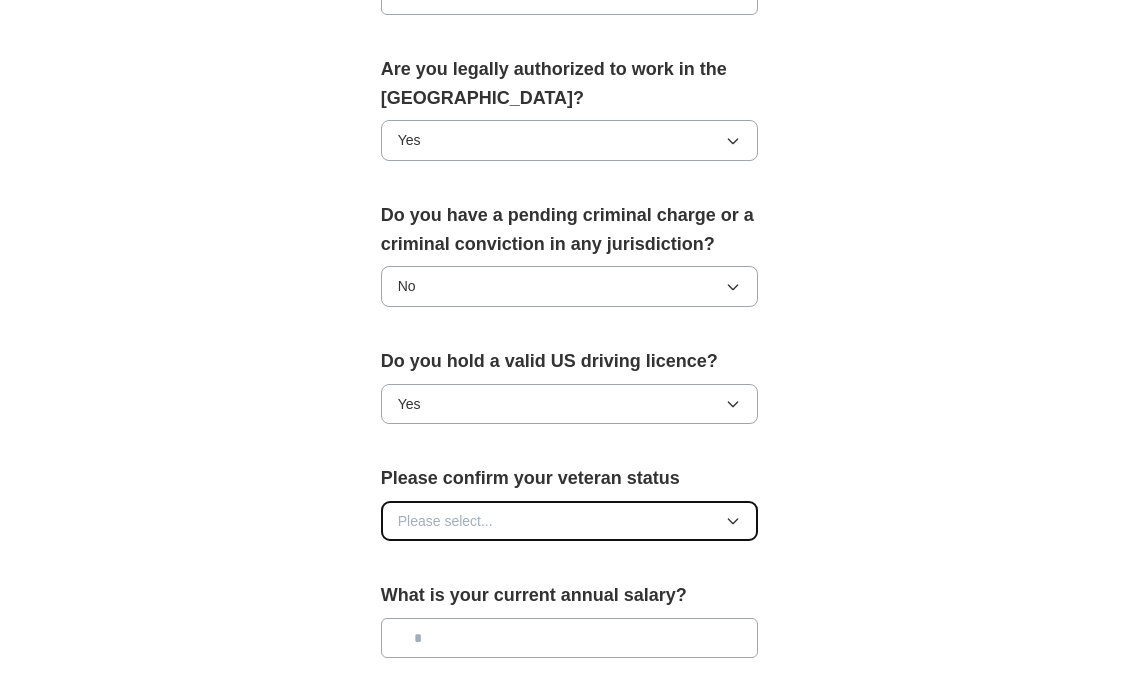 click on "Please select..." at bounding box center (570, 521) 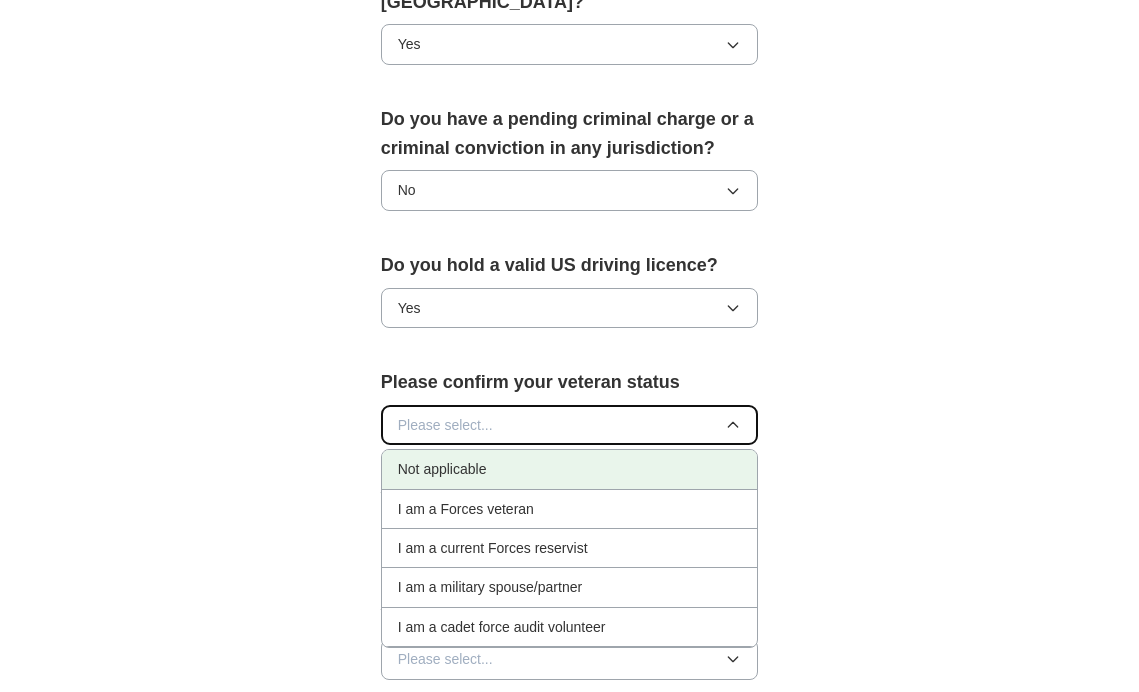 scroll, scrollTop: 1130, scrollLeft: 0, axis: vertical 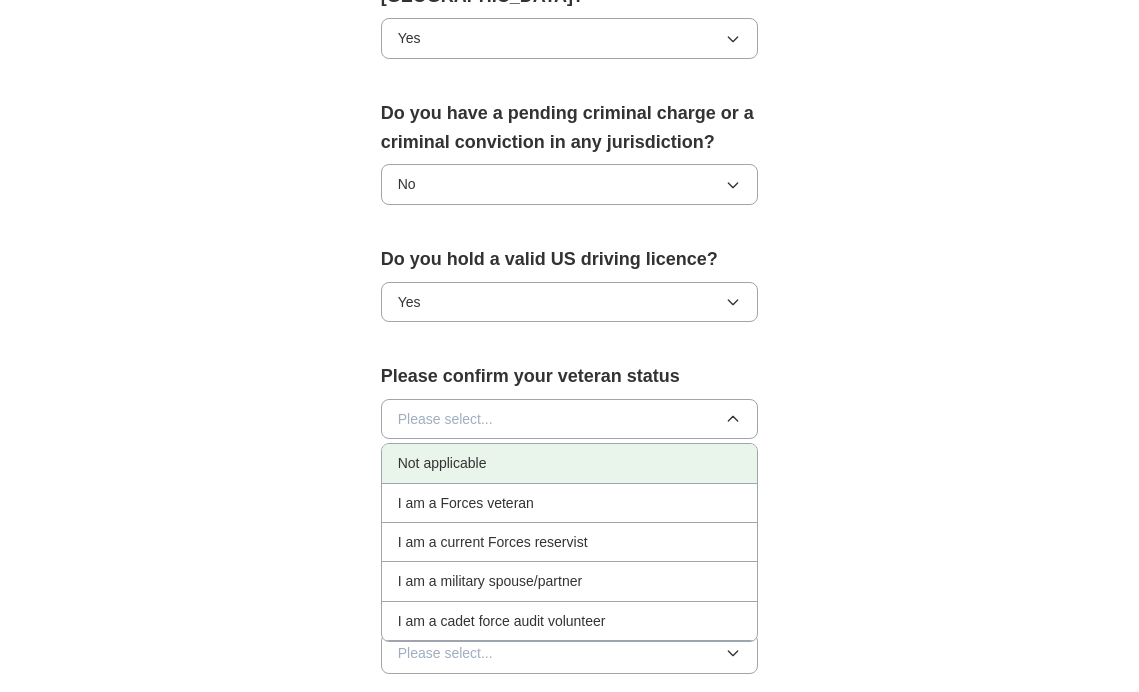 click on "Not applicable" at bounding box center (442, 463) 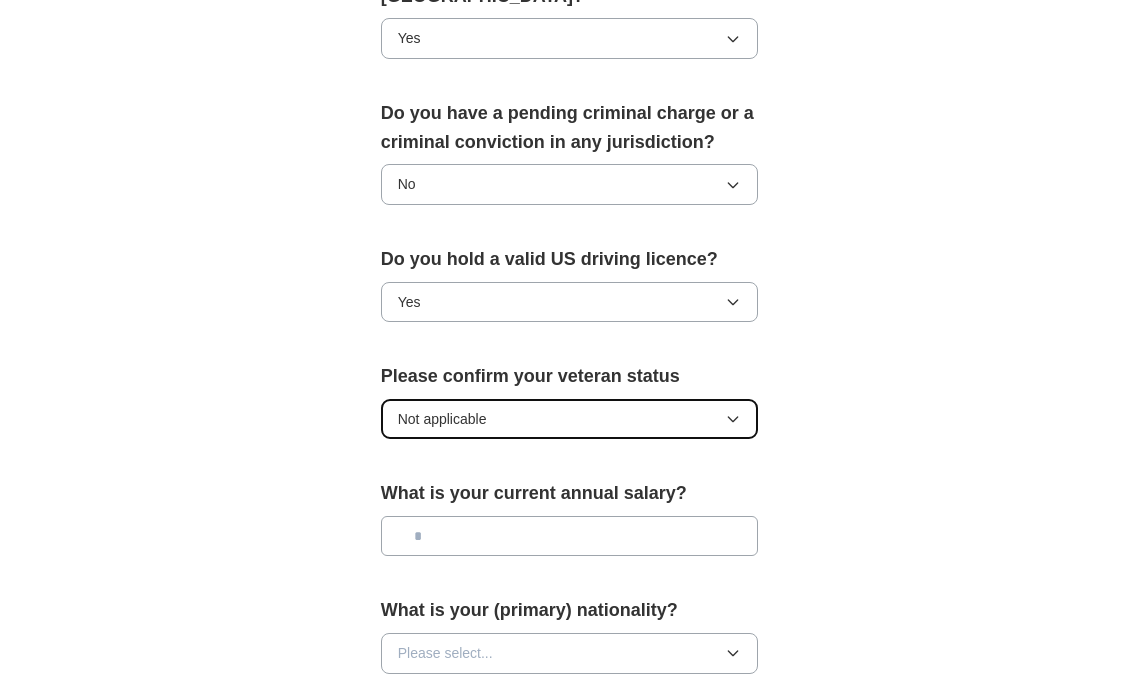 click on "Not applicable" at bounding box center [442, 419] 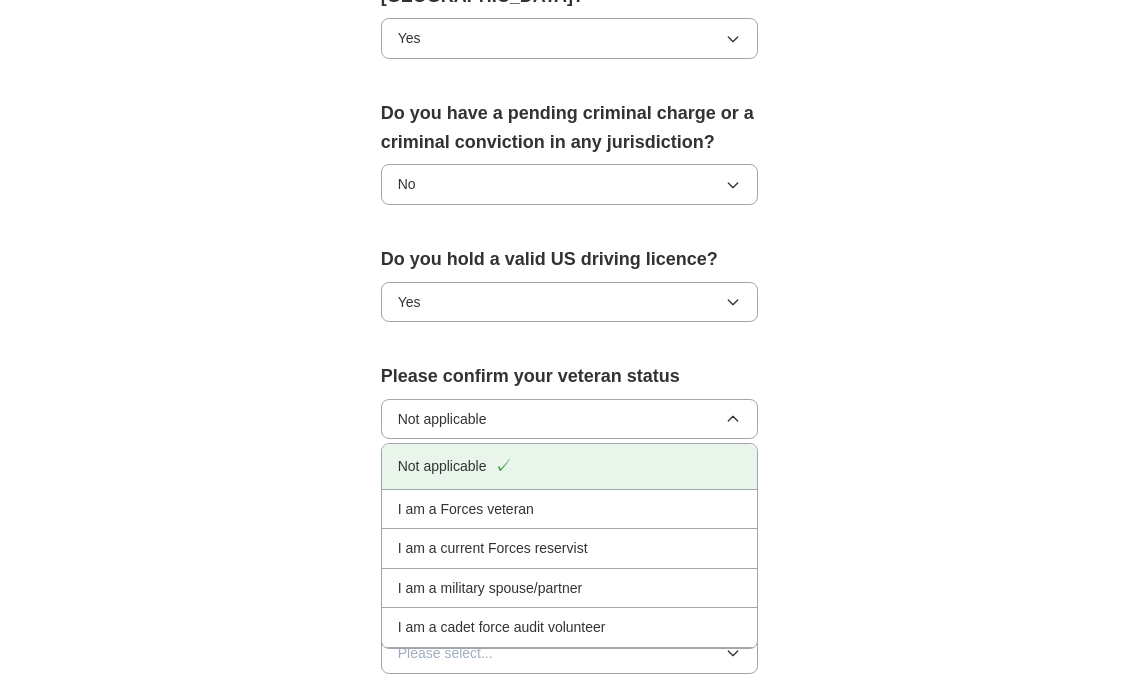 click on "✓" at bounding box center [503, 466] 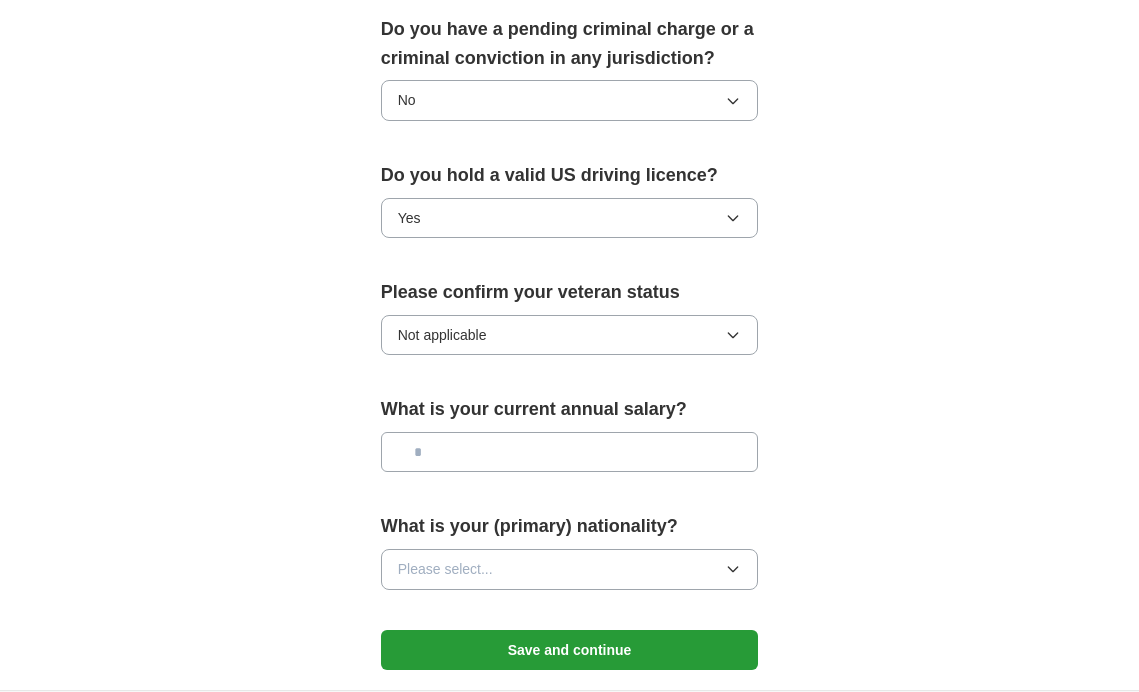 scroll, scrollTop: 1223, scrollLeft: 0, axis: vertical 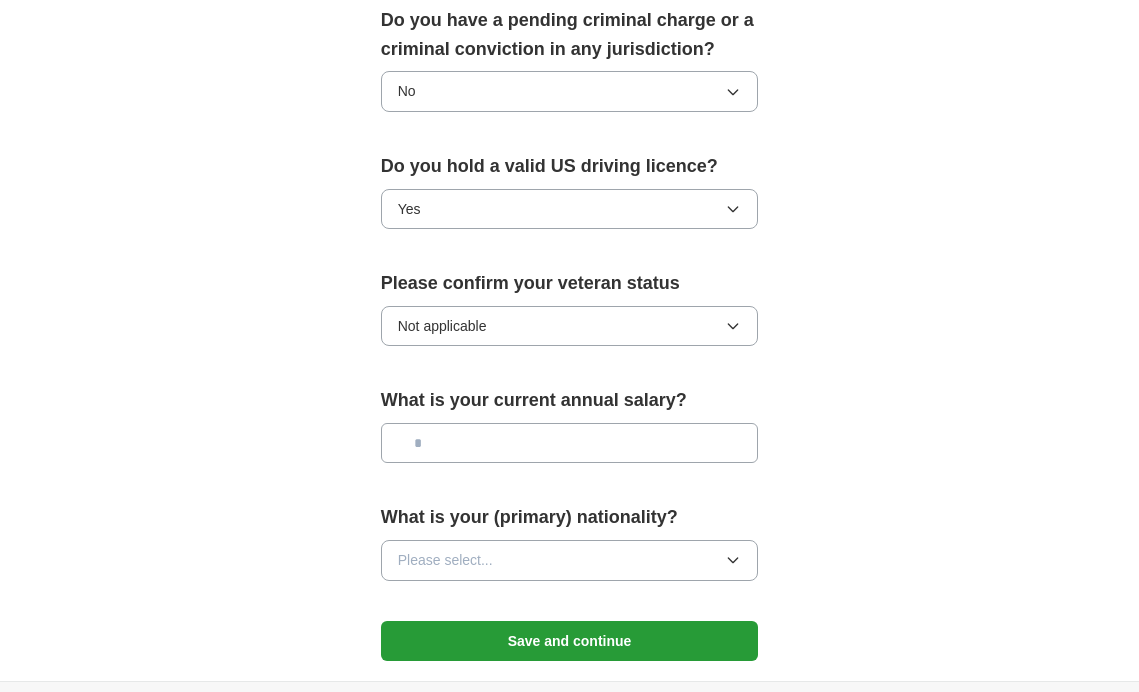 click at bounding box center [570, 443] 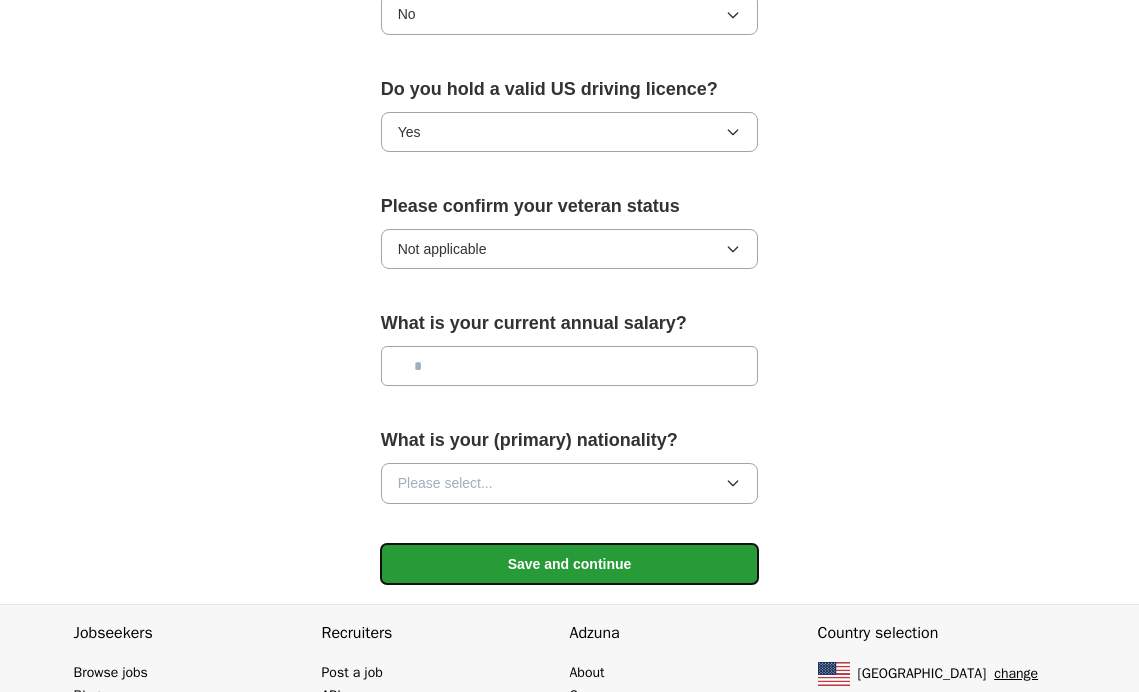 click on "Save and continue" at bounding box center [570, 564] 